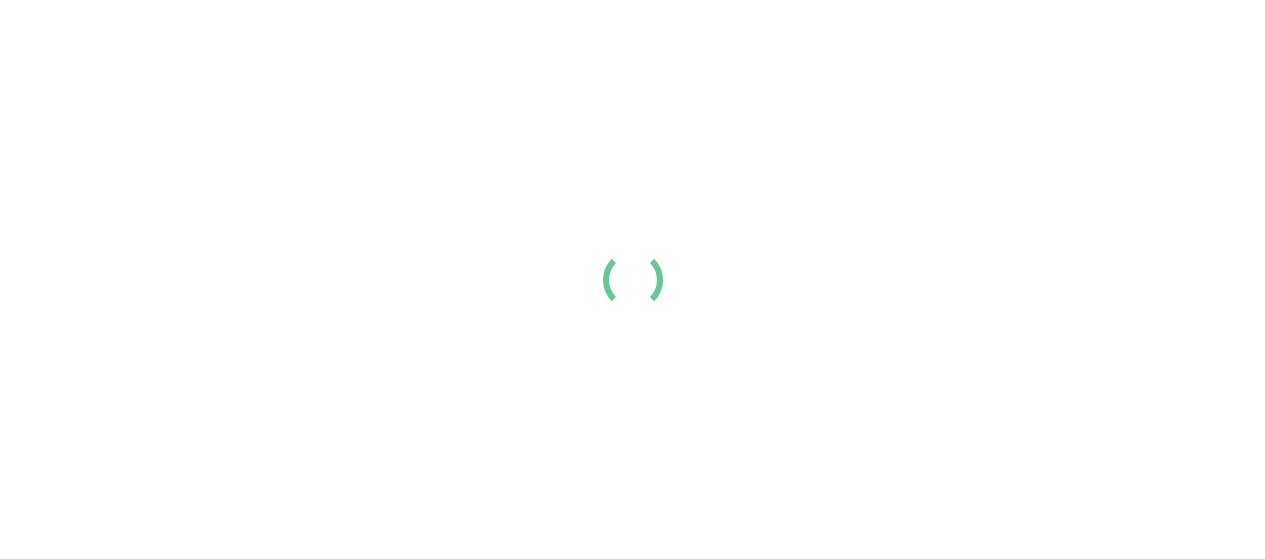 scroll, scrollTop: 0, scrollLeft: 0, axis: both 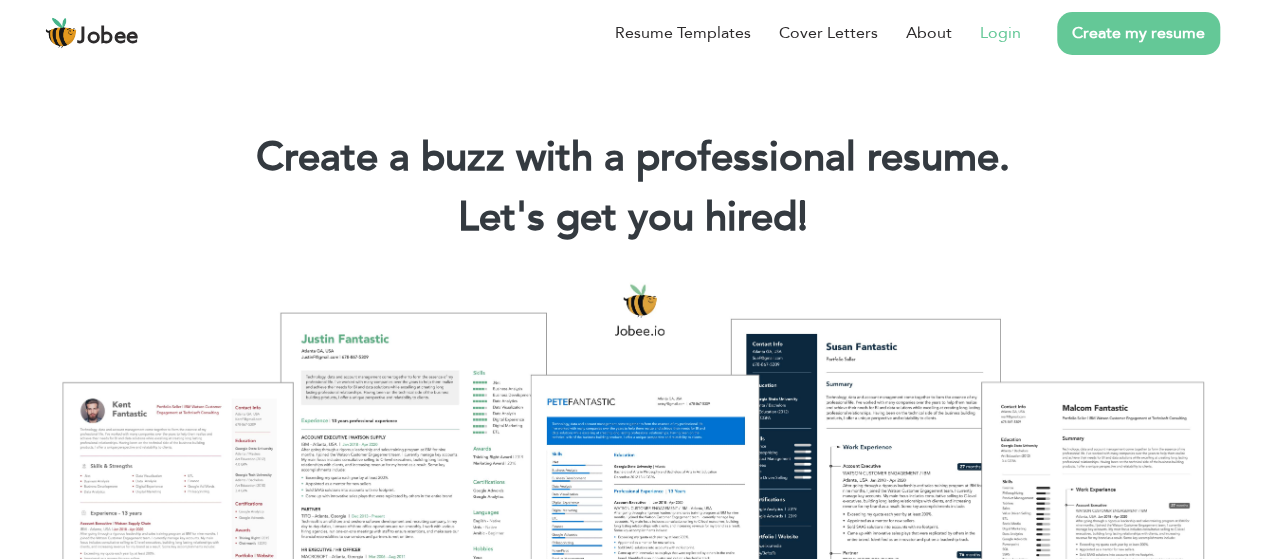 click on "Login" at bounding box center [1000, 33] 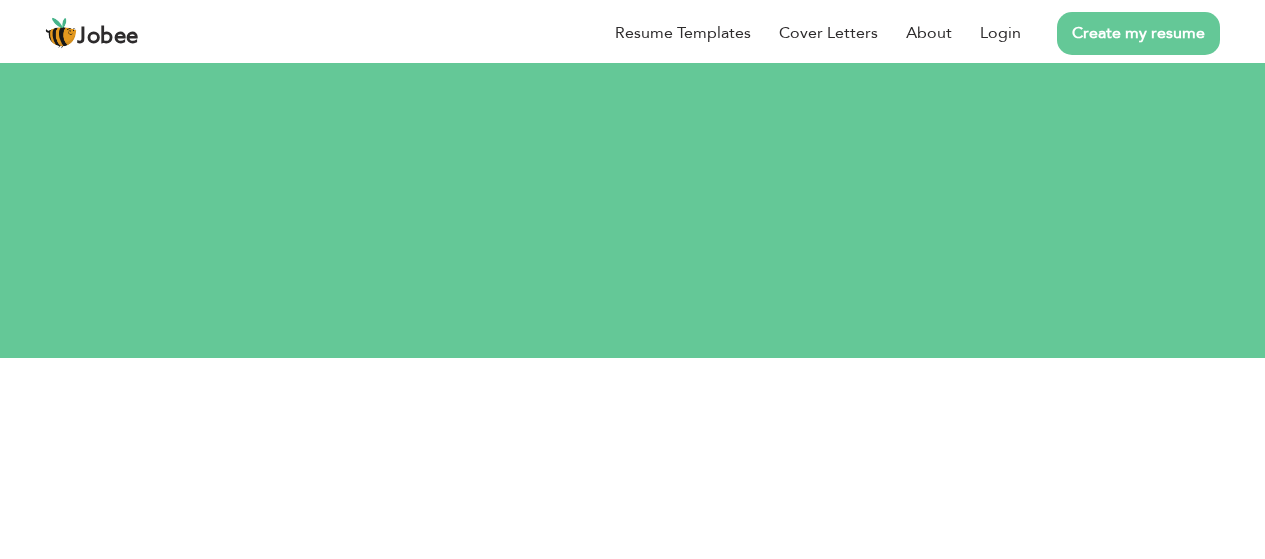 scroll, scrollTop: 0, scrollLeft: 0, axis: both 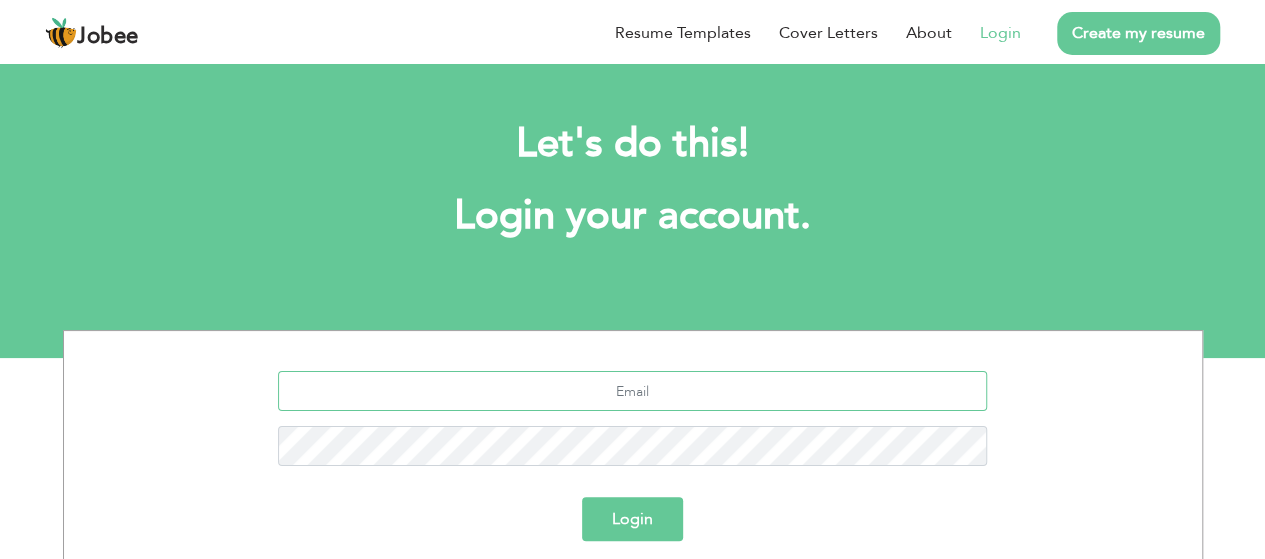 click at bounding box center [632, 391] 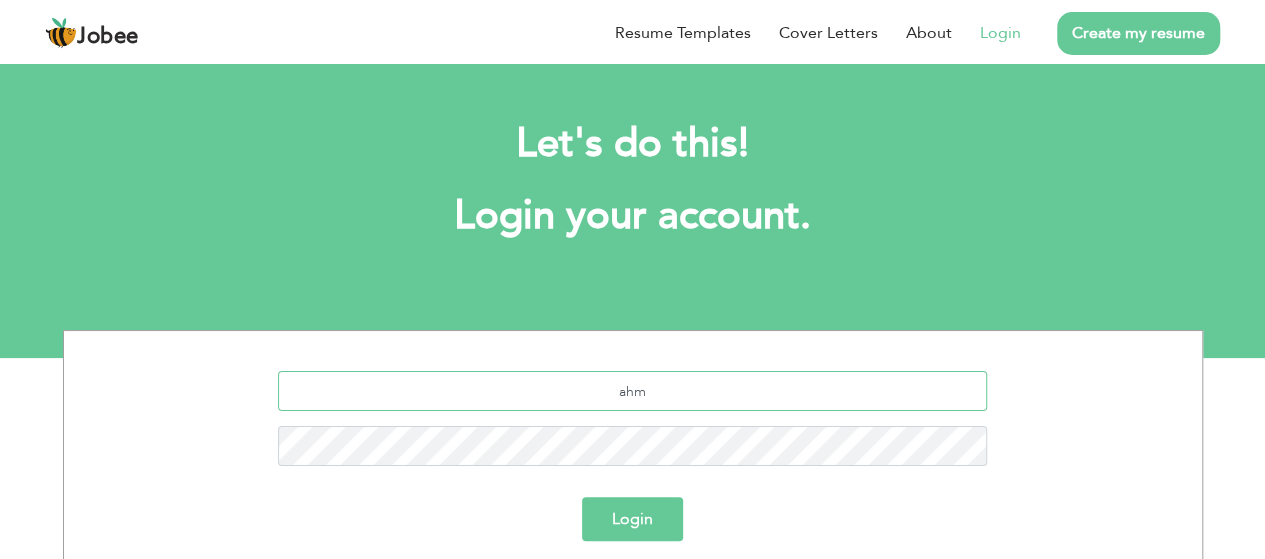 type on "[EMAIL]" 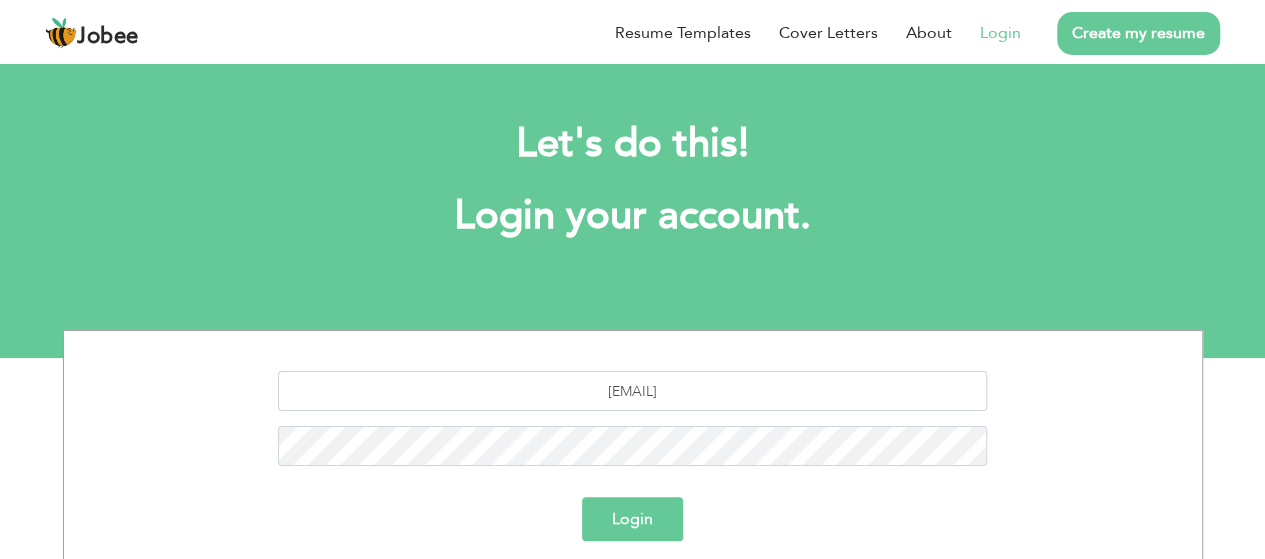 click on "Login" at bounding box center [632, 519] 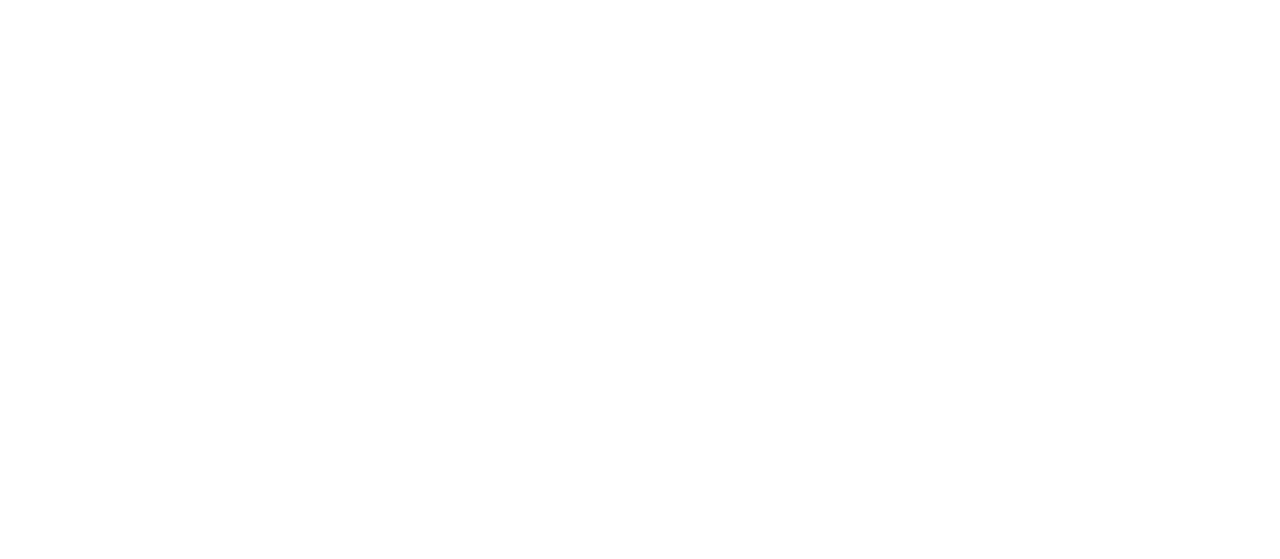 scroll, scrollTop: 0, scrollLeft: 0, axis: both 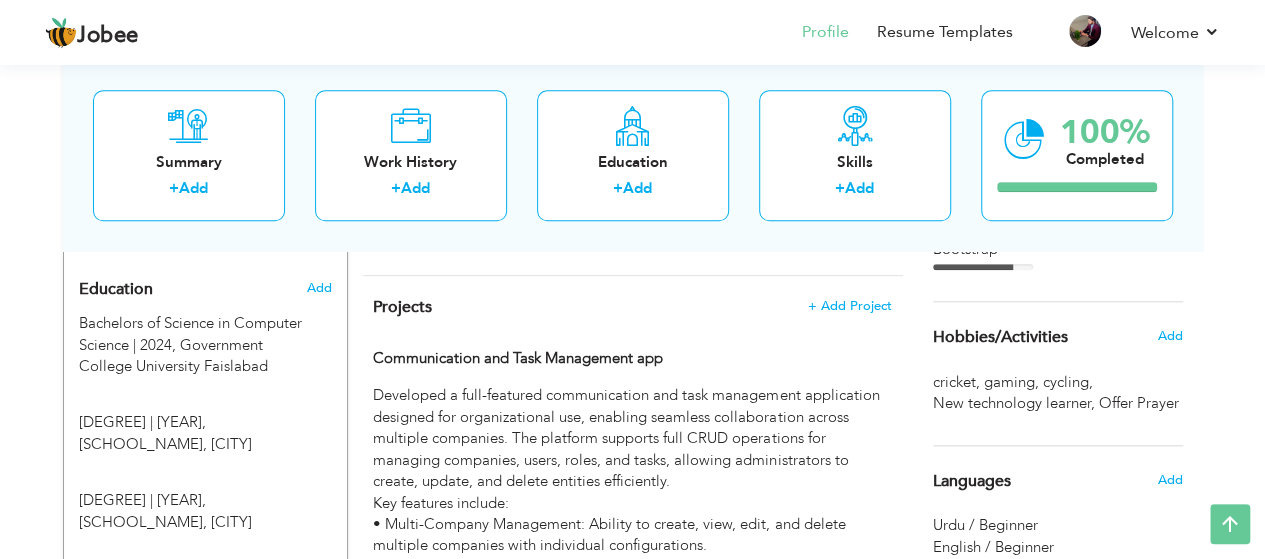 drag, startPoint x: 1216, startPoint y: 318, endPoint x: 1210, endPoint y: 341, distance: 23.769728 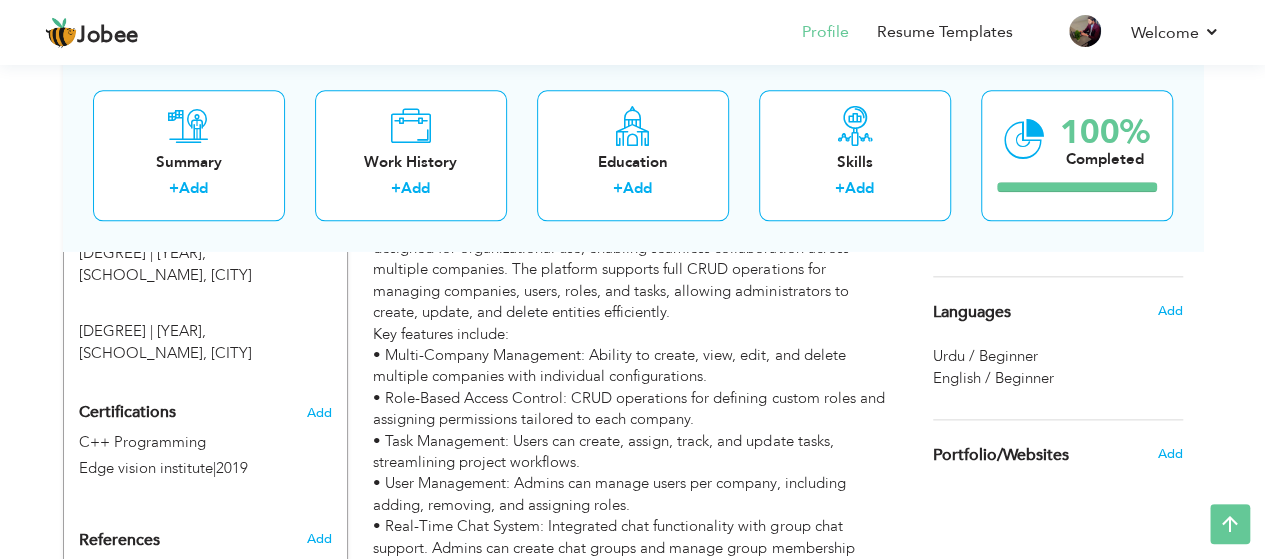 scroll, scrollTop: 1028, scrollLeft: 0, axis: vertical 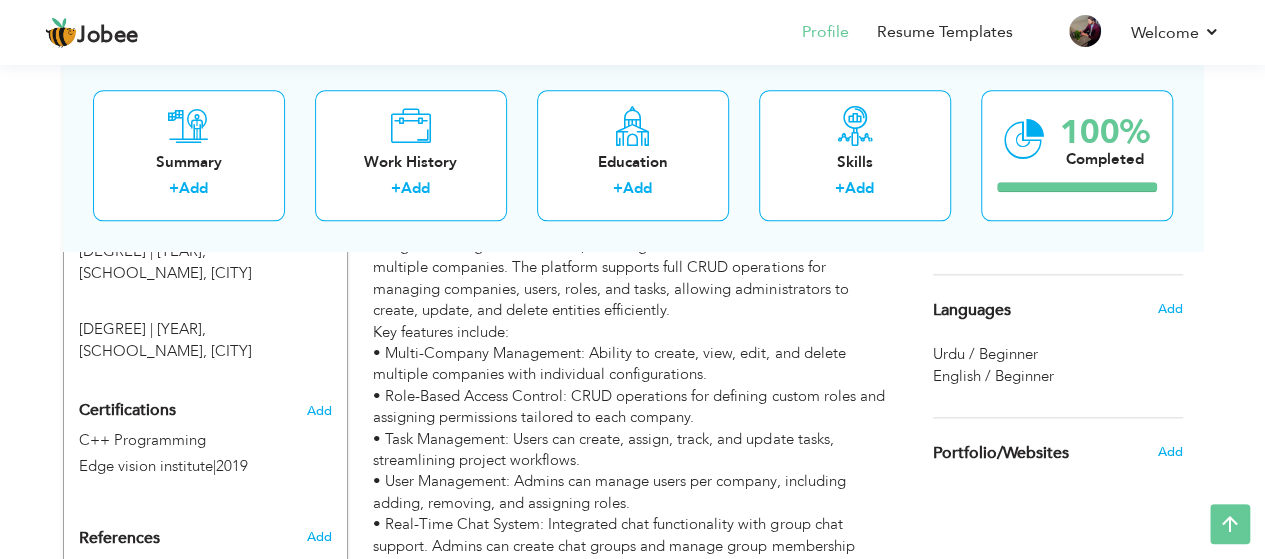 drag, startPoint x: 1219, startPoint y: 324, endPoint x: 1237, endPoint y: 353, distance: 34.132095 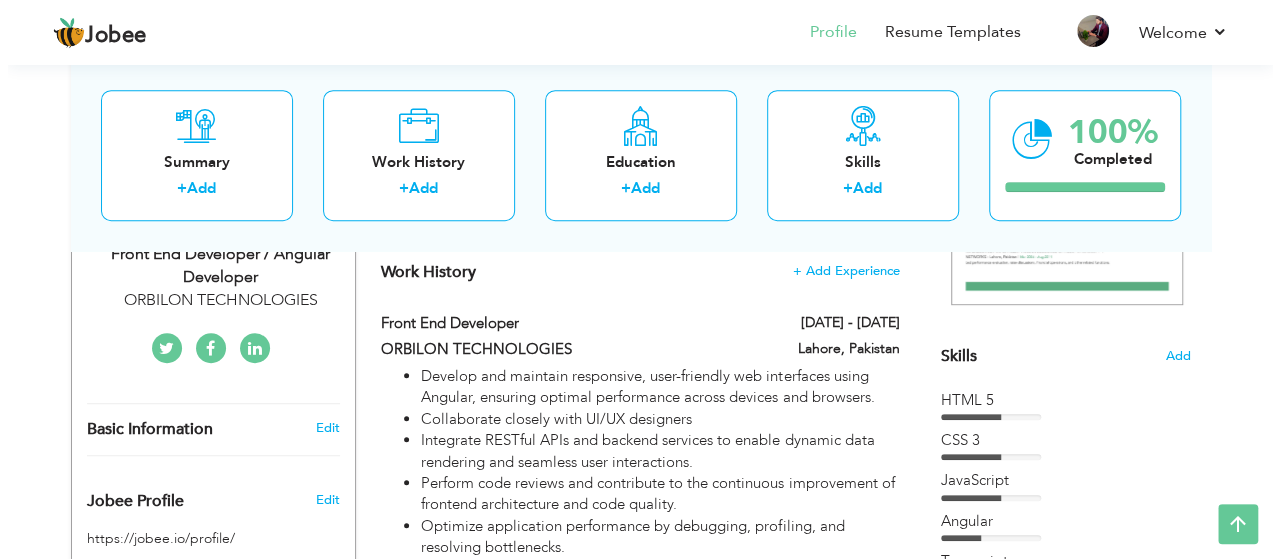 scroll, scrollTop: 420, scrollLeft: 0, axis: vertical 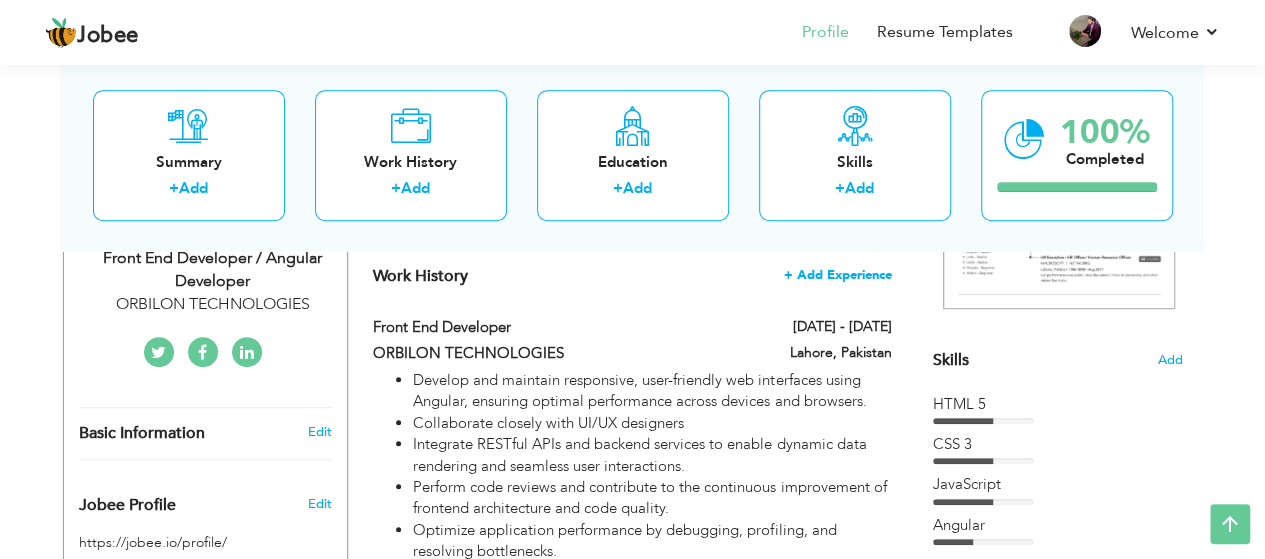 click on "+ Add Experience" at bounding box center (838, 275) 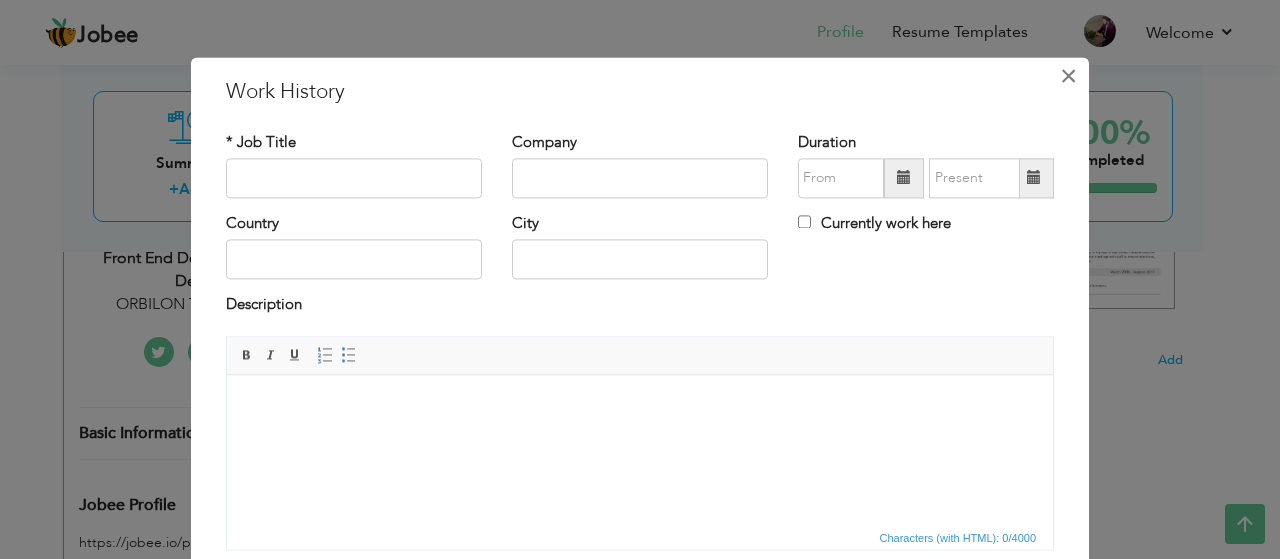click on "×" at bounding box center [1068, 76] 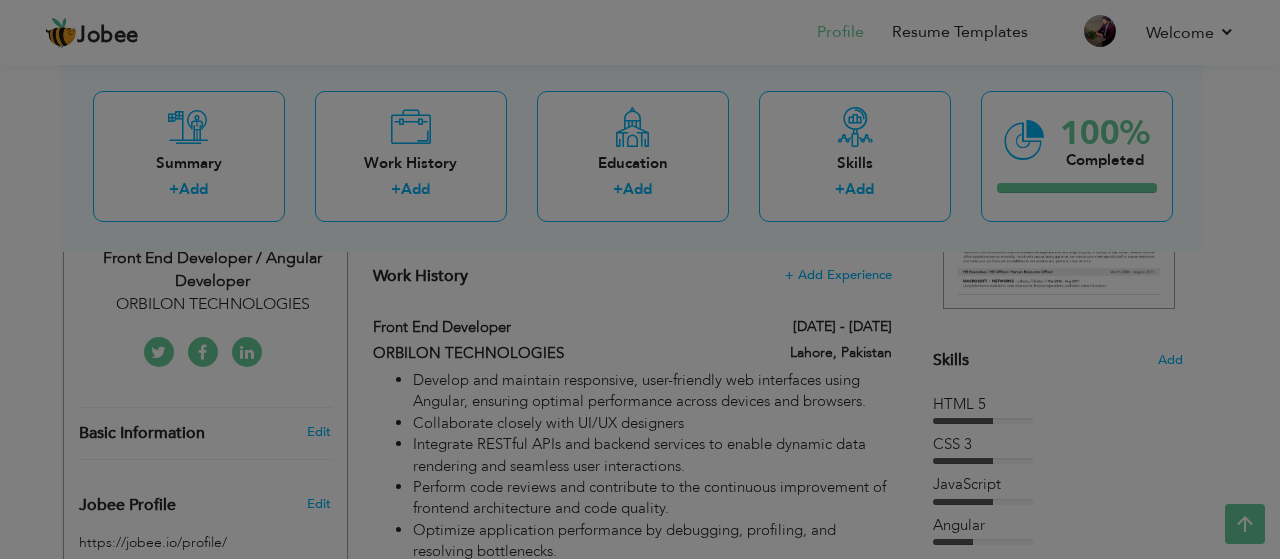 click on "Jobee
Profile
Resume Templates
Resume Templates
Cover Letters
About
My Resume
Welcome
Settings
Log off
Welcome" at bounding box center (640, 470) 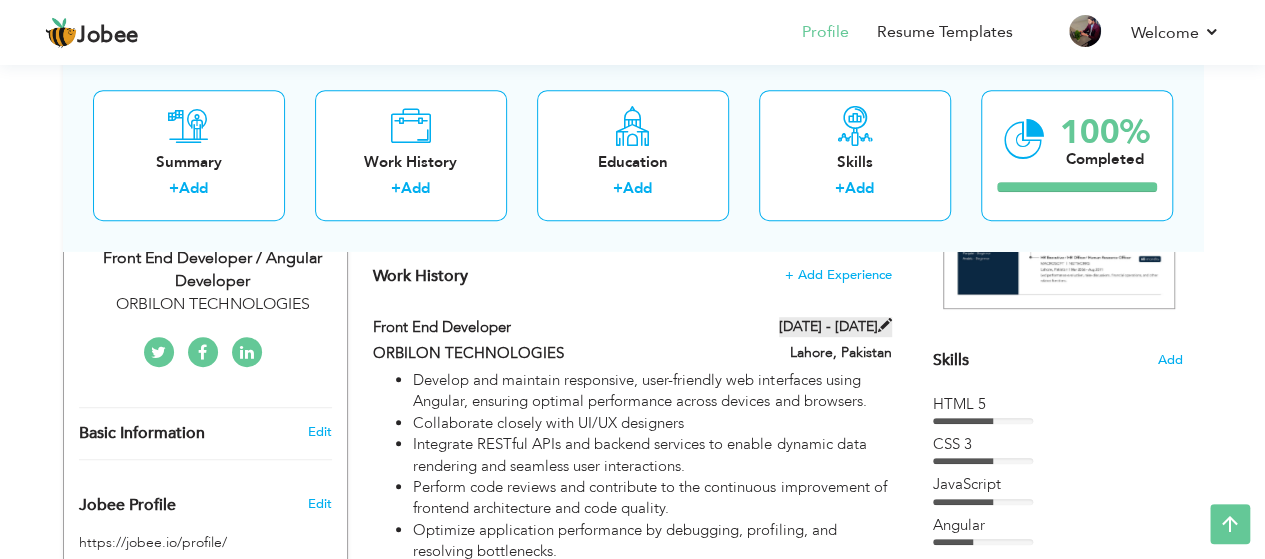 click at bounding box center [885, 325] 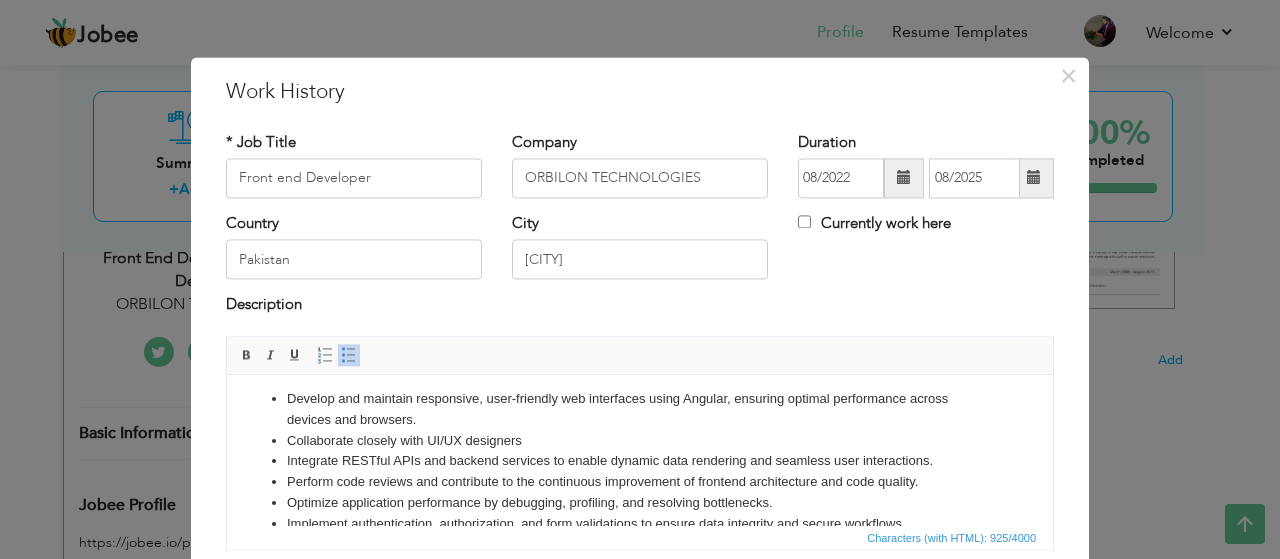 scroll, scrollTop: 0, scrollLeft: 0, axis: both 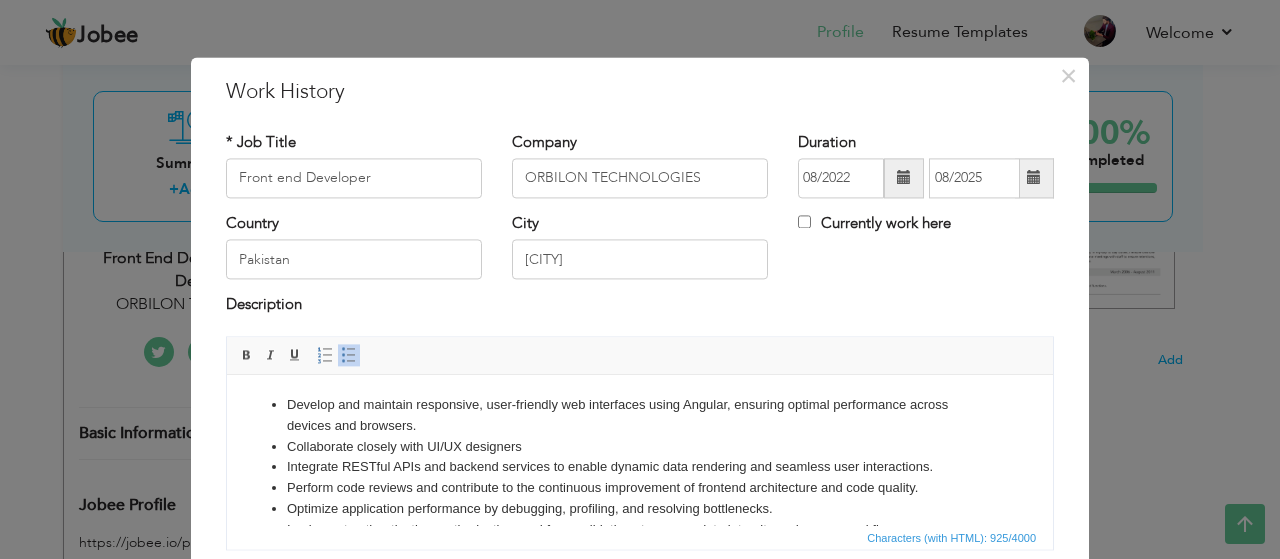 drag, startPoint x: 1045, startPoint y: 419, endPoint x: 1313, endPoint y: 746, distance: 422.7919 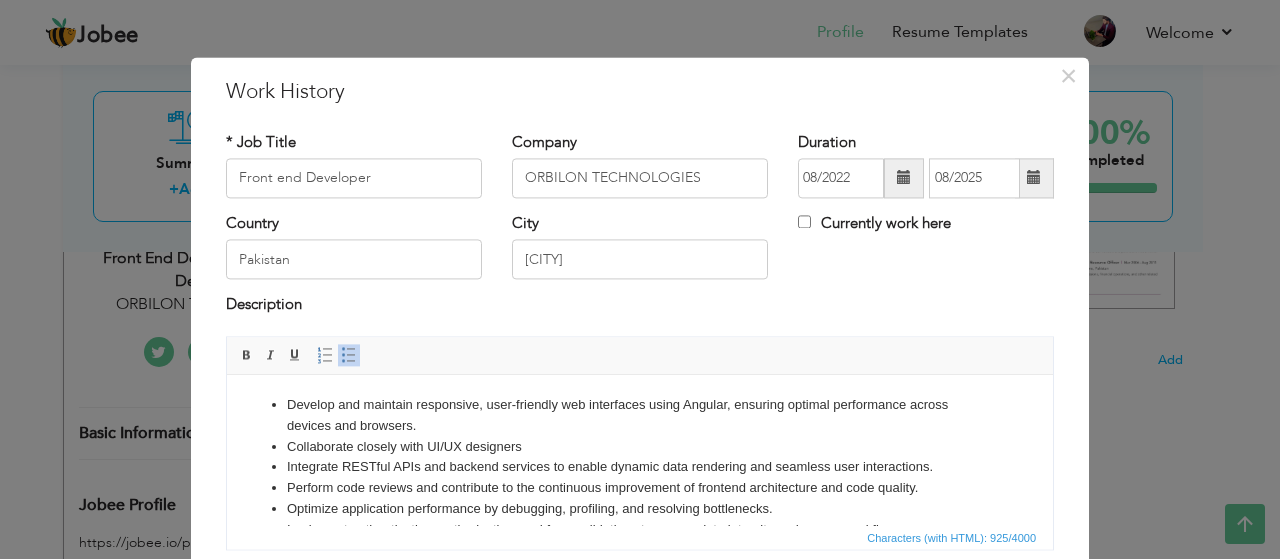 drag, startPoint x: 1086, startPoint y: 371, endPoint x: 1064, endPoint y: 364, distance: 23.086792 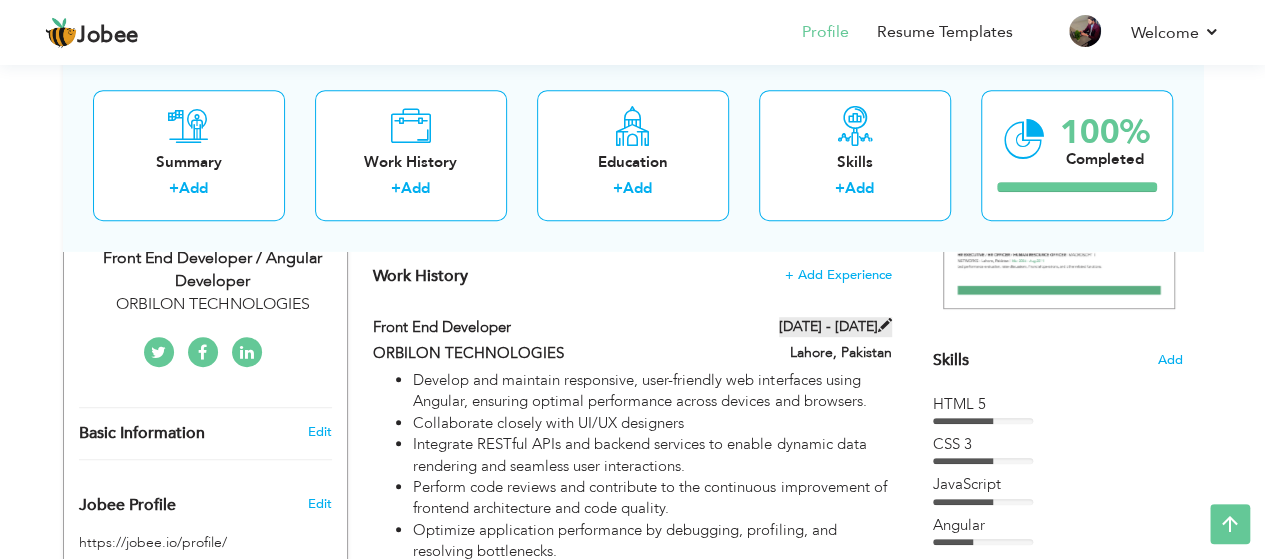 click at bounding box center (885, 325) 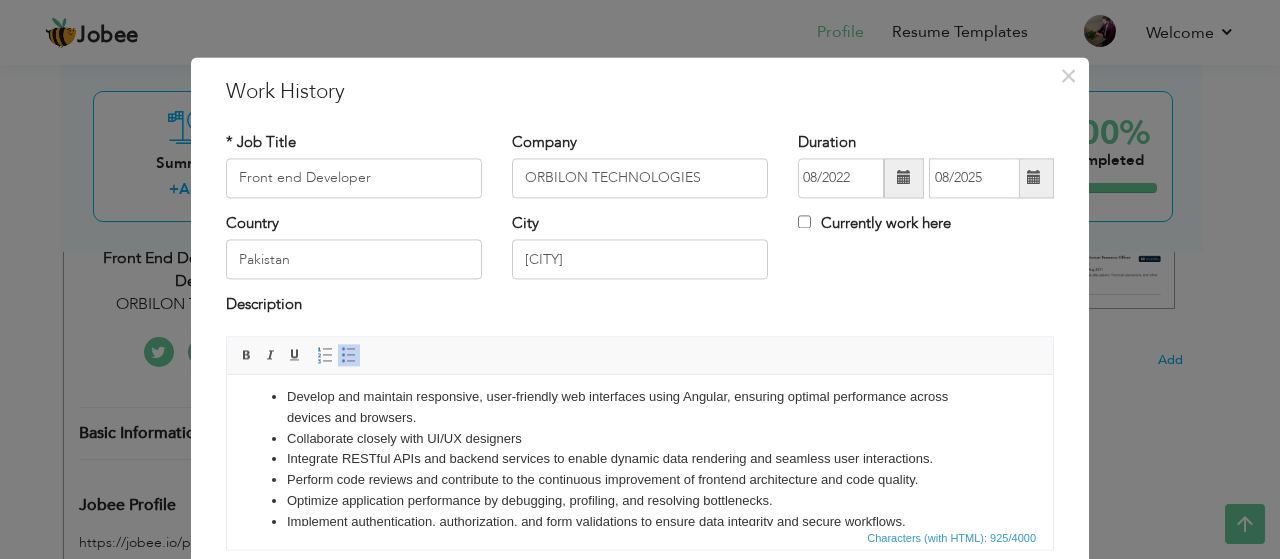 scroll, scrollTop: 0, scrollLeft: 0, axis: both 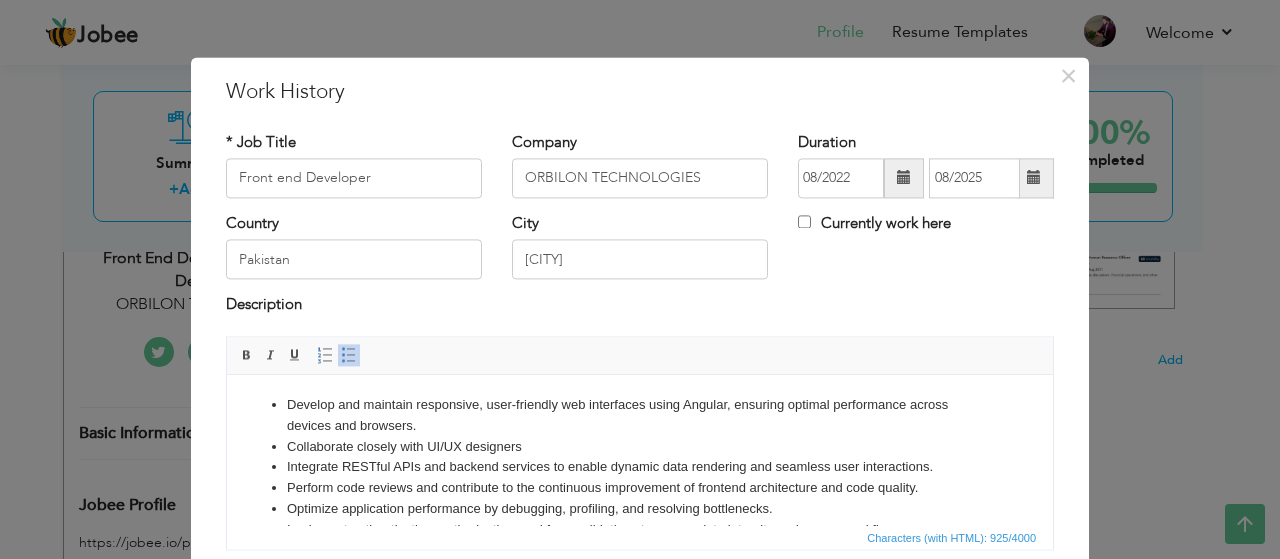 drag, startPoint x: 1047, startPoint y: 425, endPoint x: 1367, endPoint y: 739, distance: 448.32578 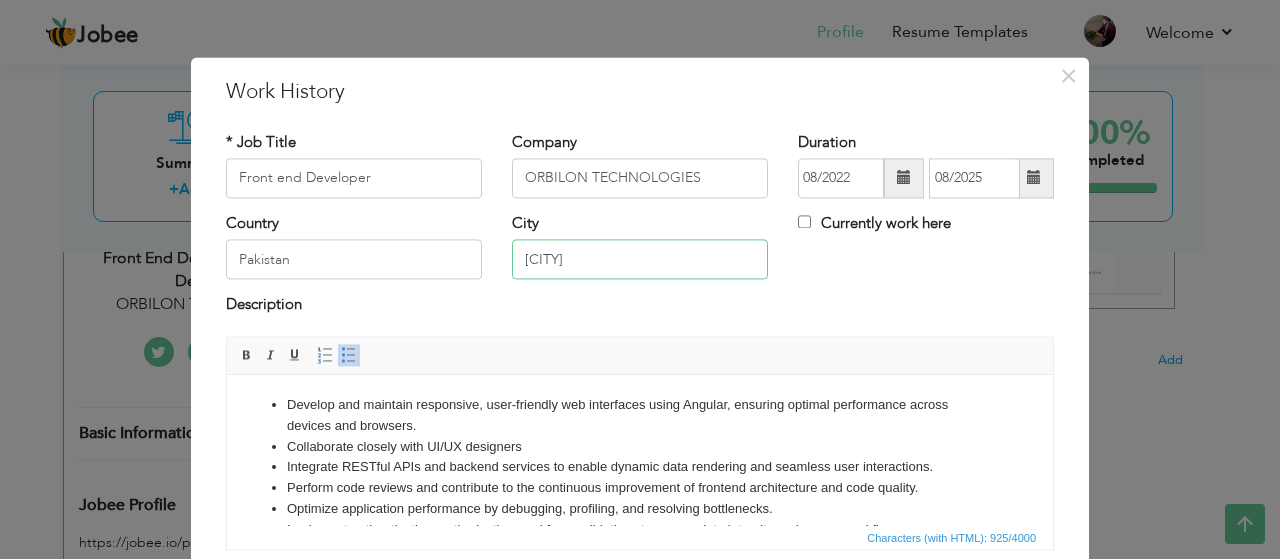 click on "Lahore" at bounding box center (640, 260) 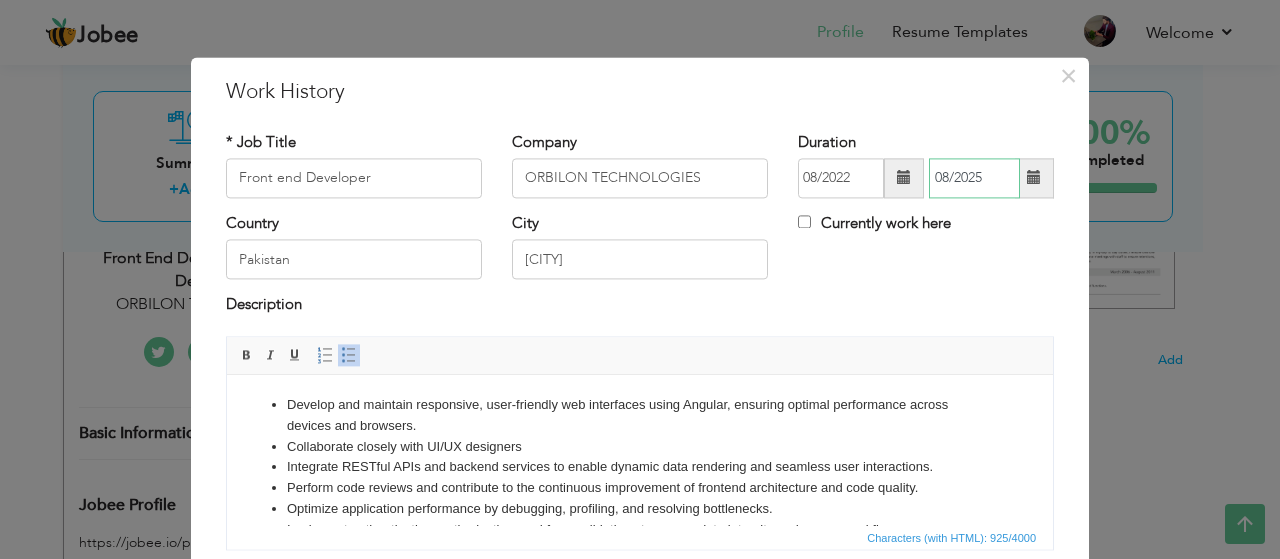 click on "08/2025" at bounding box center [974, 178] 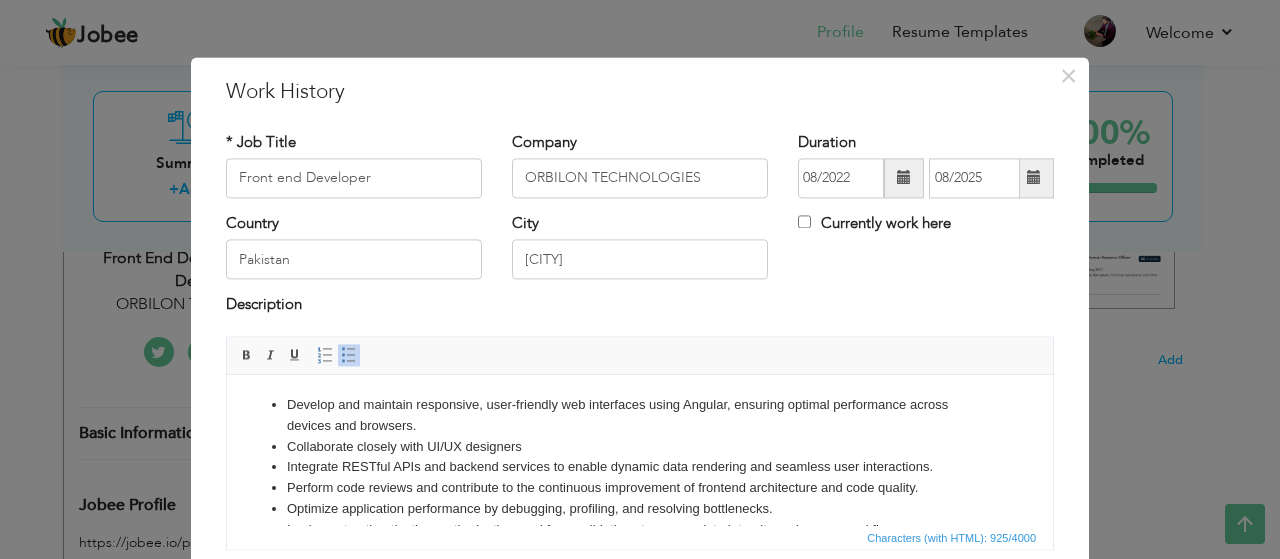 click on "Description" at bounding box center (640, 315) 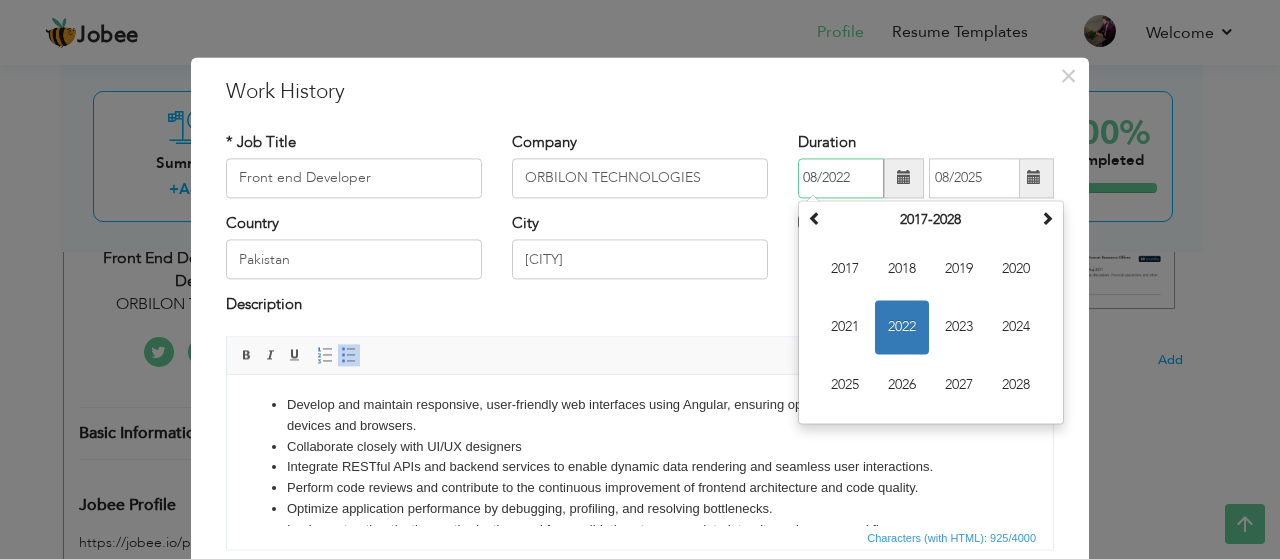 click on "08/2022" at bounding box center (841, 178) 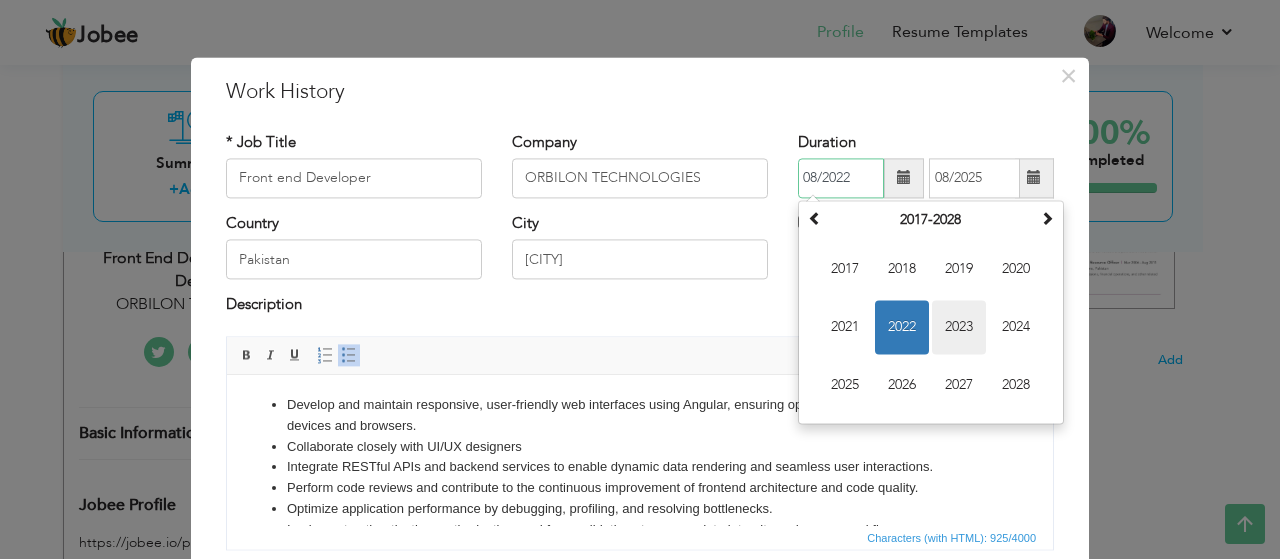 click on "2023" at bounding box center [959, 327] 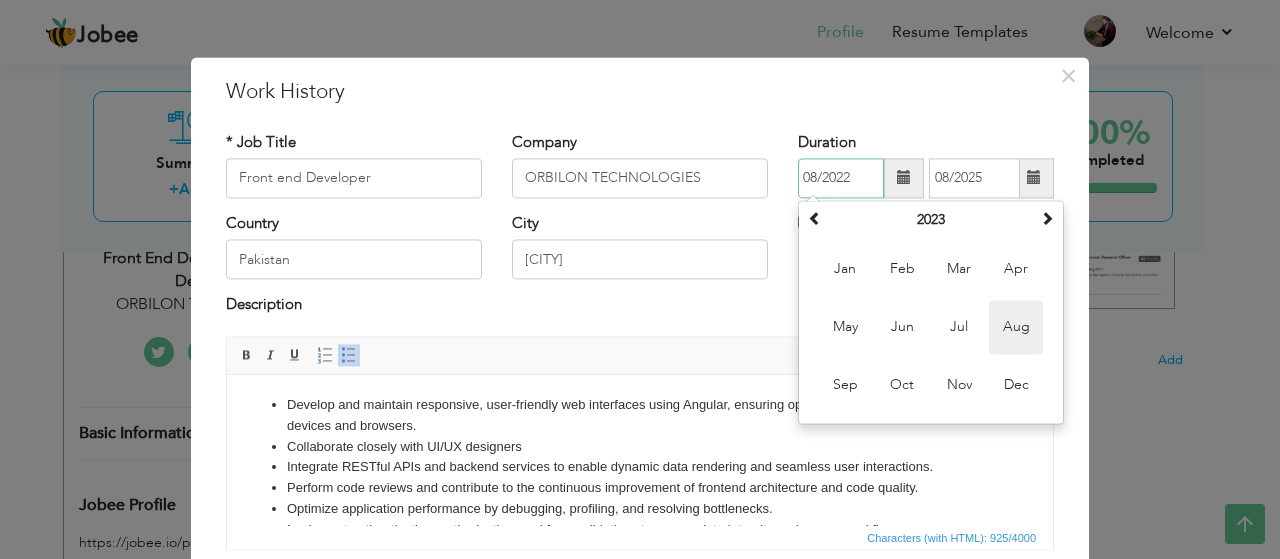 click on "Aug" at bounding box center [1016, 327] 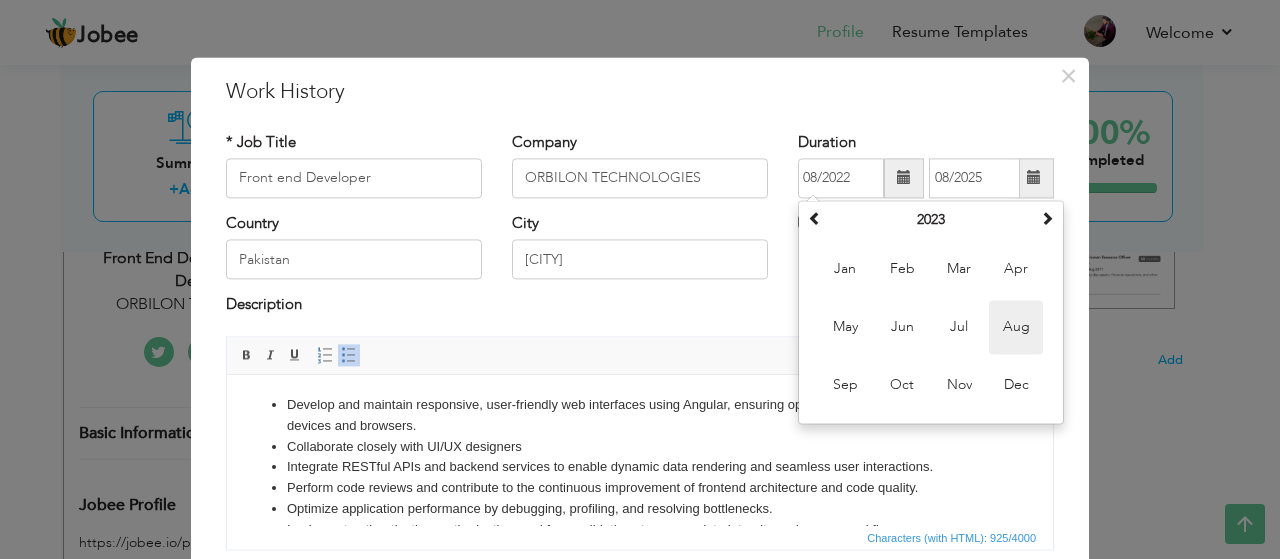 type on "08/2023" 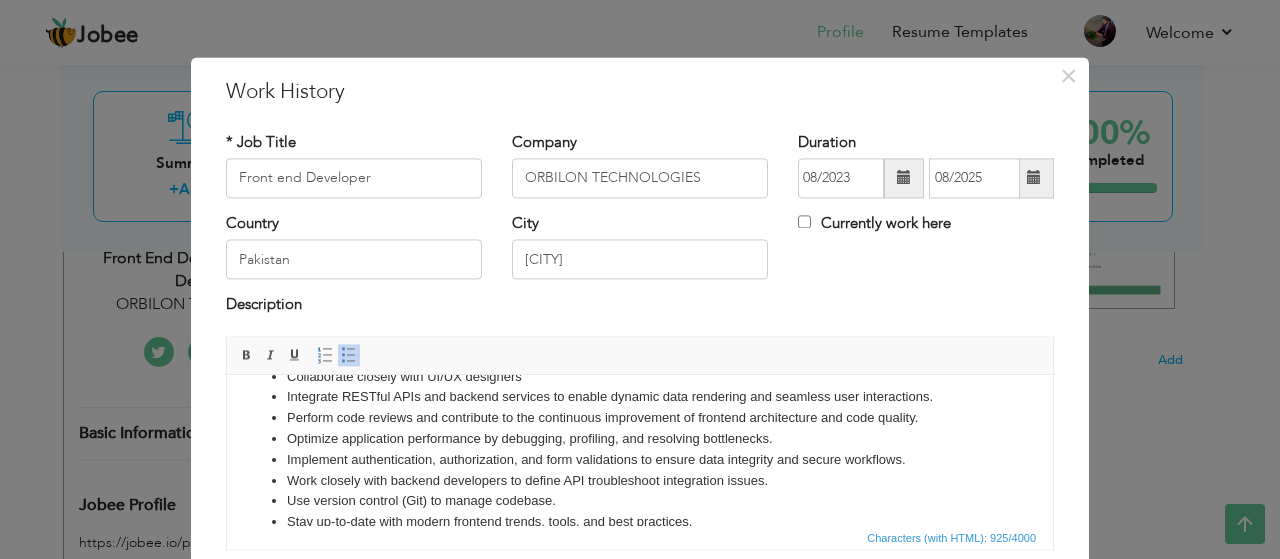 scroll, scrollTop: 71, scrollLeft: 0, axis: vertical 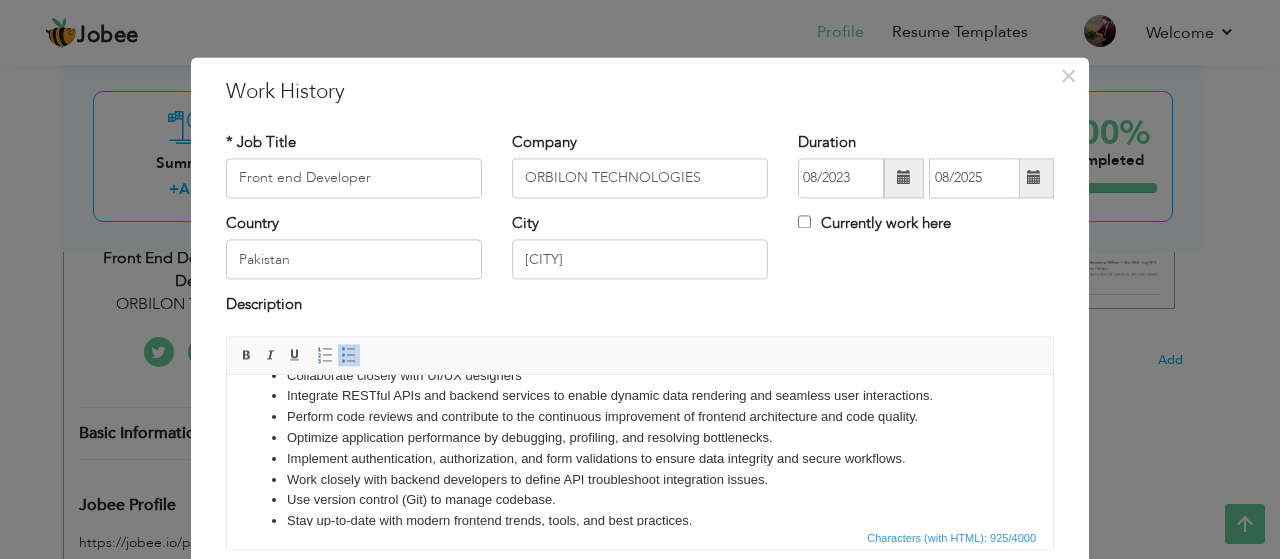 click on "Implement authentication, authorization, and form validations to ensure data integrity and secure workflows." at bounding box center [640, 459] 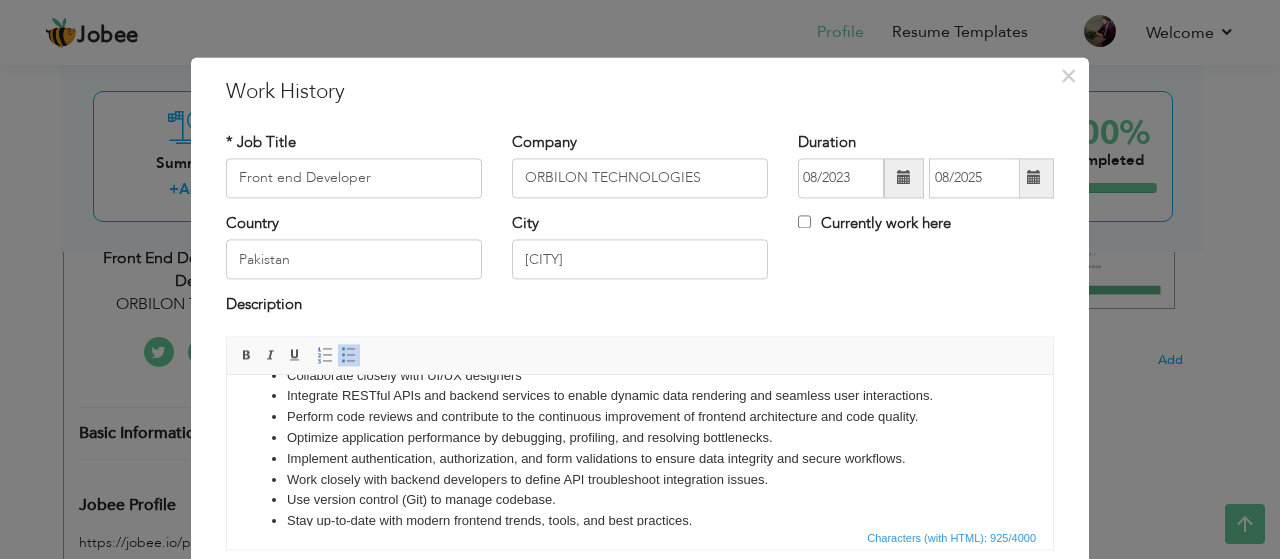 type 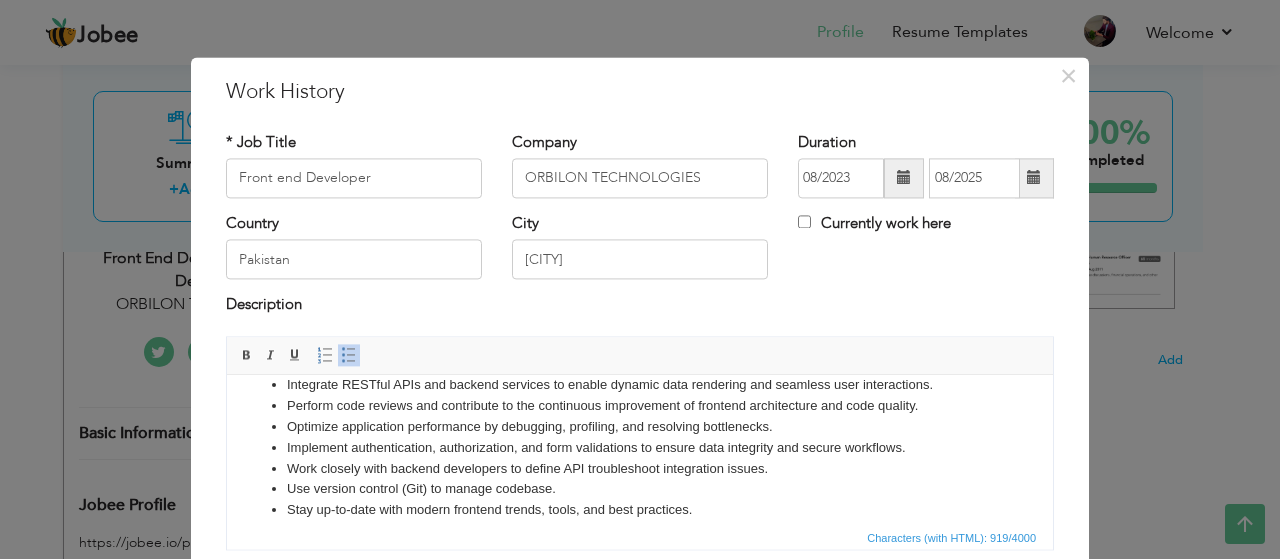 scroll, scrollTop: 98, scrollLeft: 0, axis: vertical 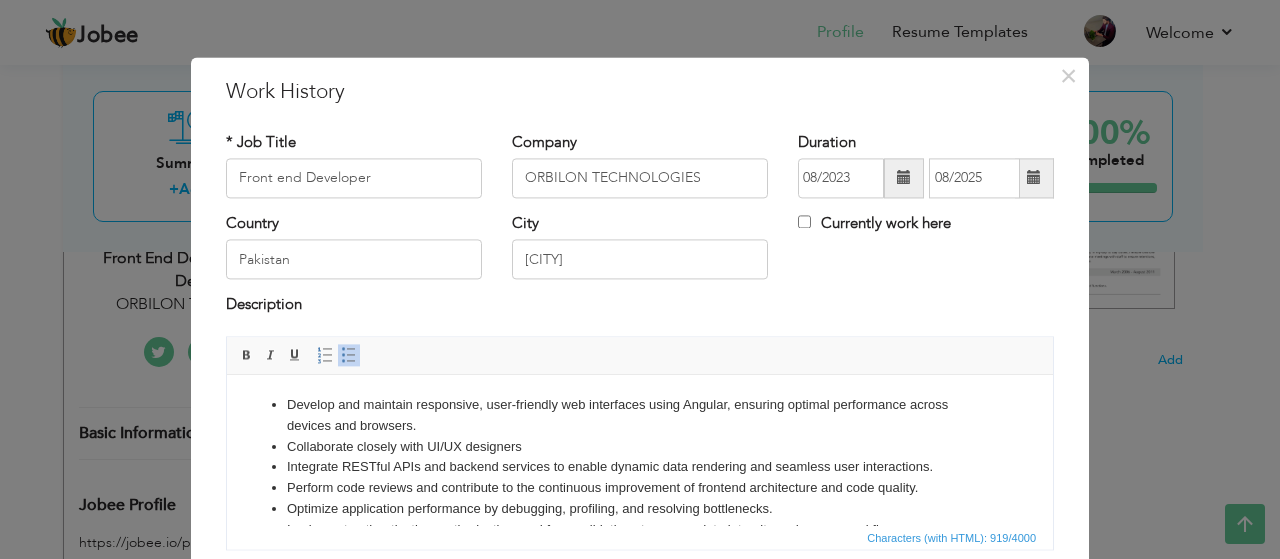 drag, startPoint x: 1042, startPoint y: 465, endPoint x: 1259, endPoint y: 700, distance: 319.8656 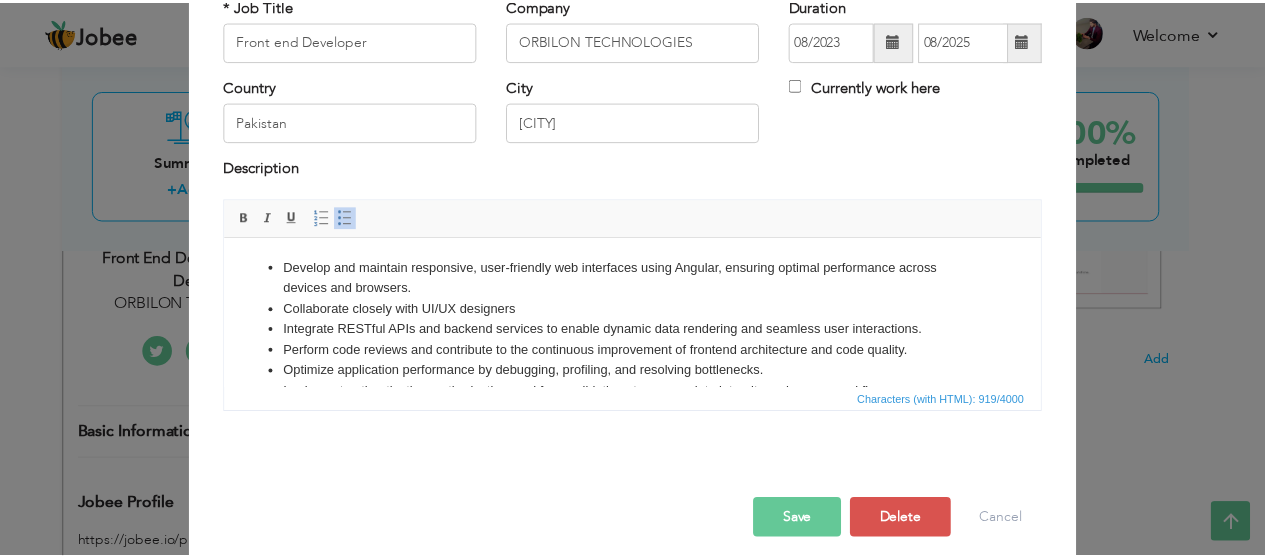 scroll, scrollTop: 140, scrollLeft: 0, axis: vertical 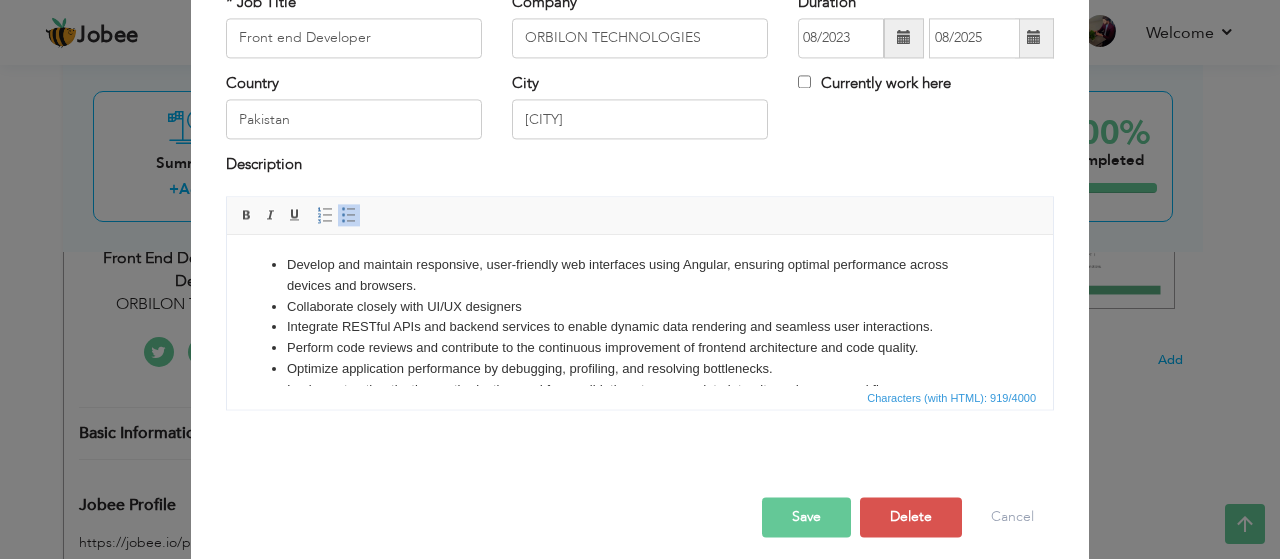 click on "Save" at bounding box center [806, 517] 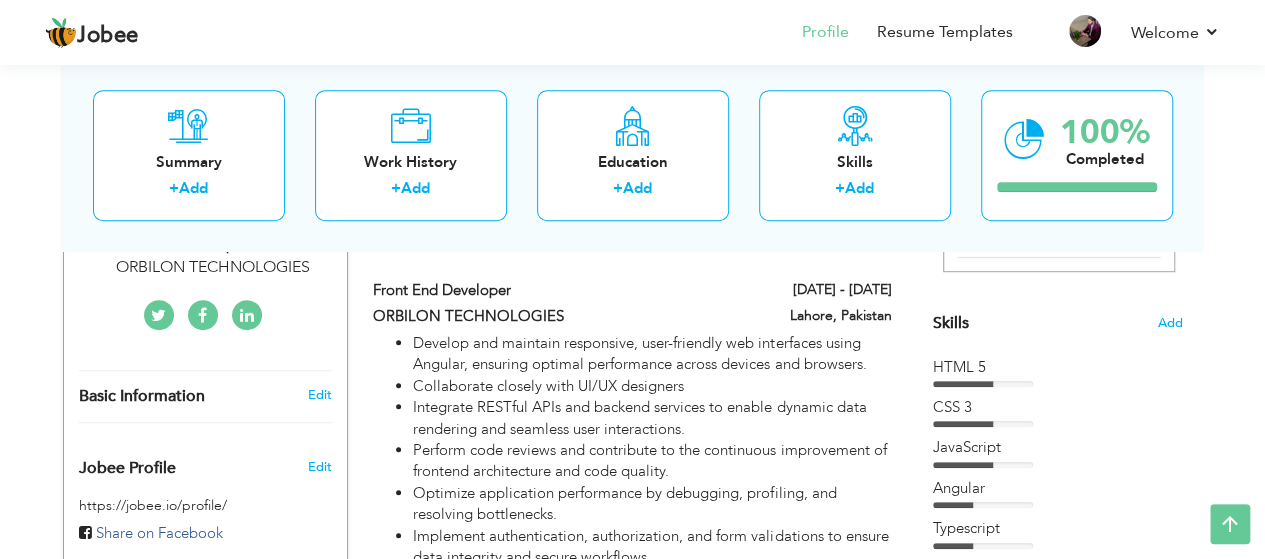 scroll, scrollTop: 464, scrollLeft: 0, axis: vertical 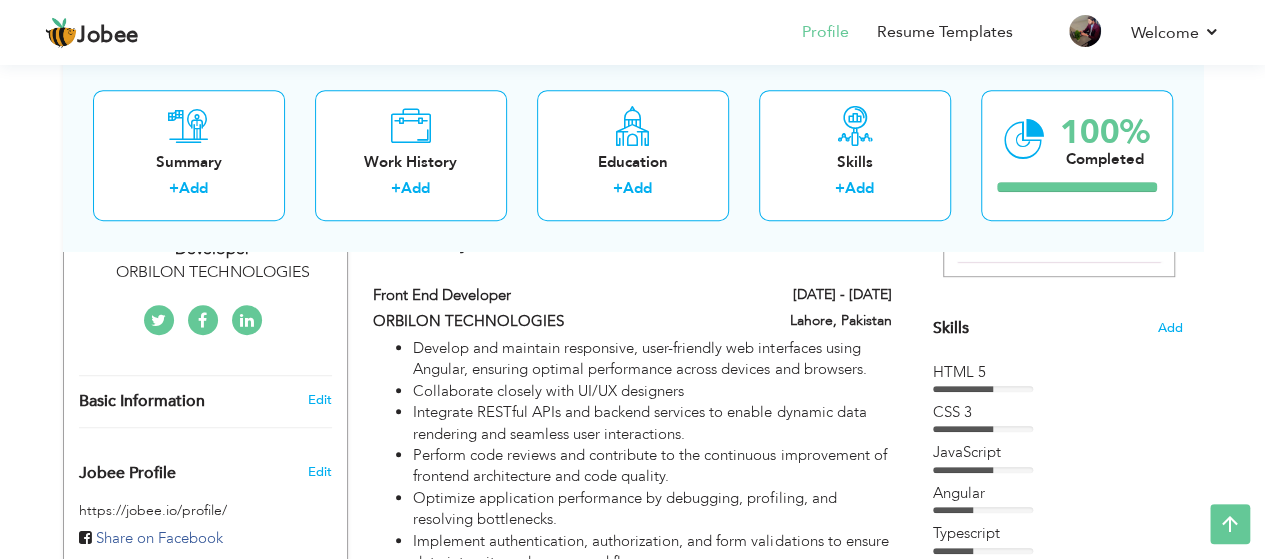 drag, startPoint x: 1209, startPoint y: 256, endPoint x: 1201, endPoint y: 329, distance: 73.43705 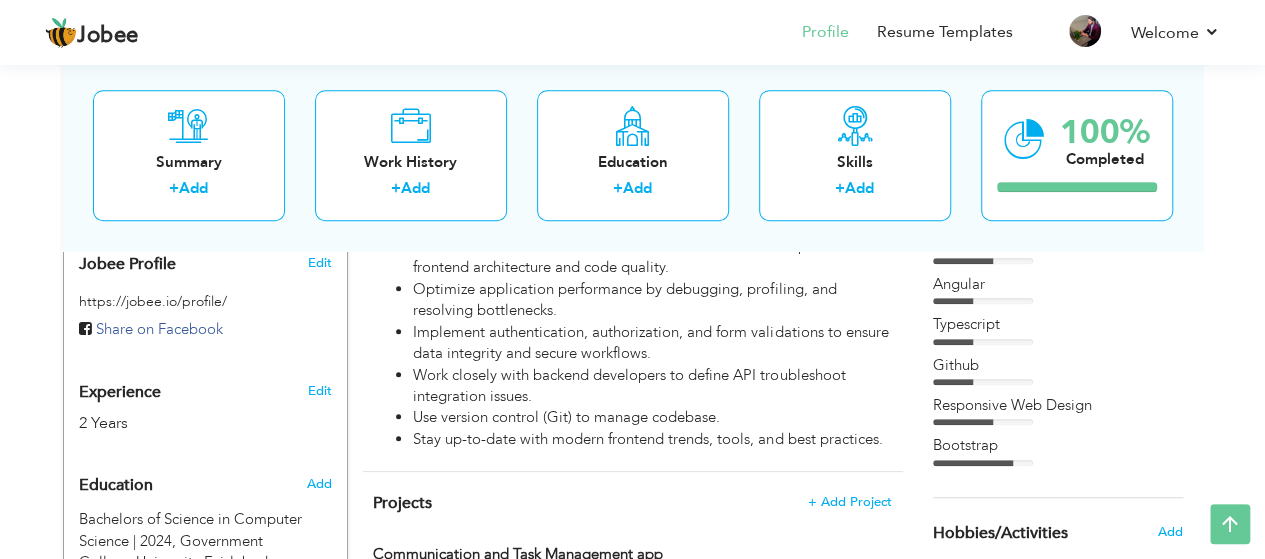 scroll, scrollTop: 664, scrollLeft: 0, axis: vertical 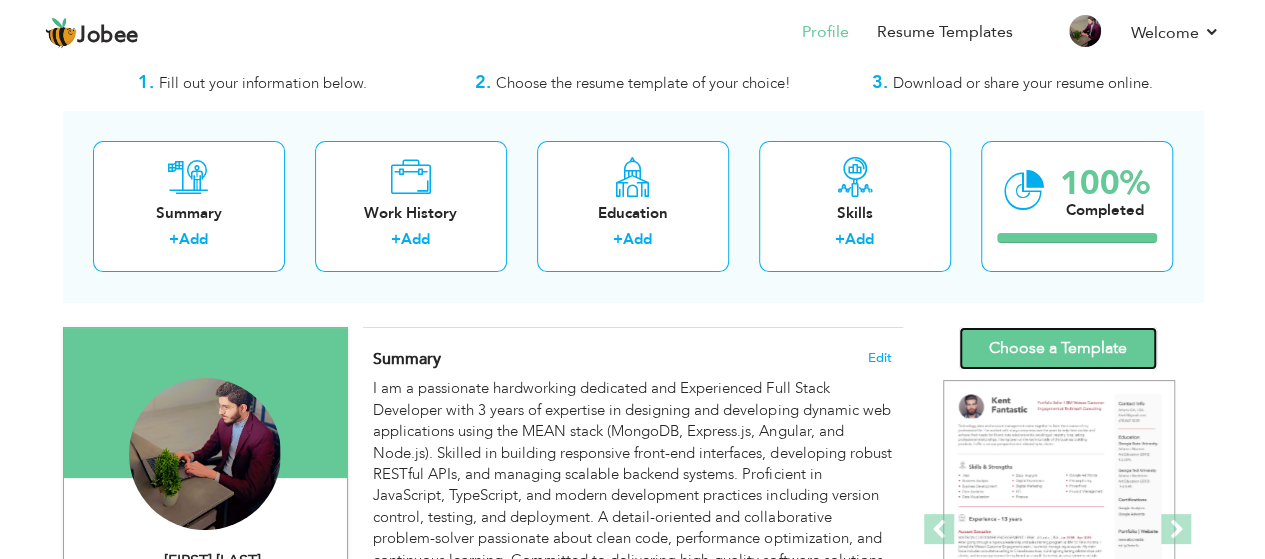 click on "Choose a Template" at bounding box center (1058, 348) 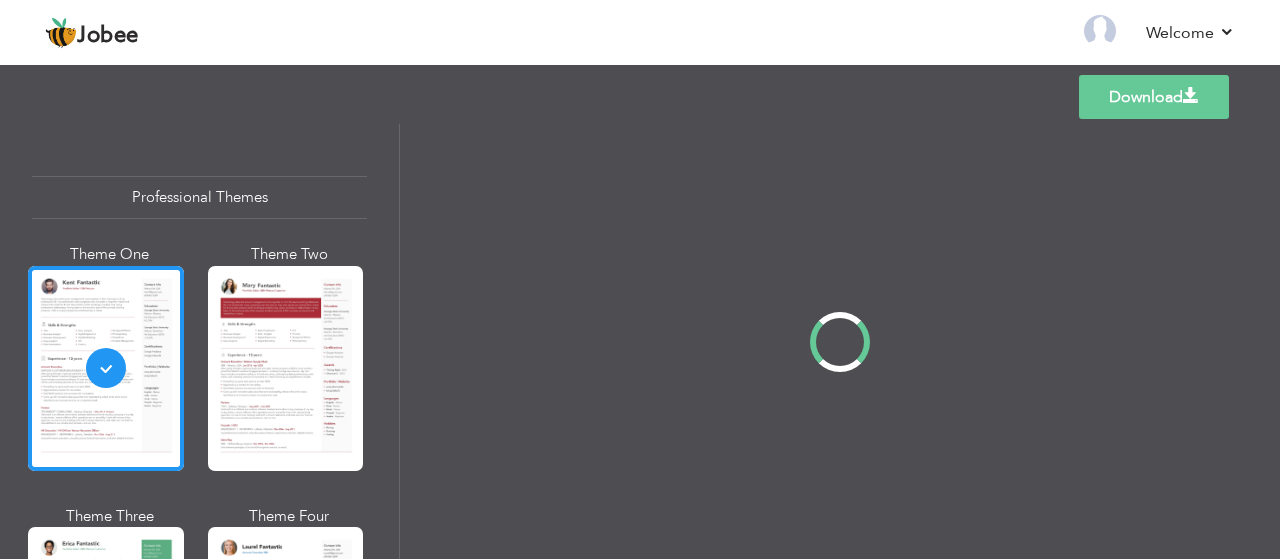 scroll, scrollTop: 0, scrollLeft: 0, axis: both 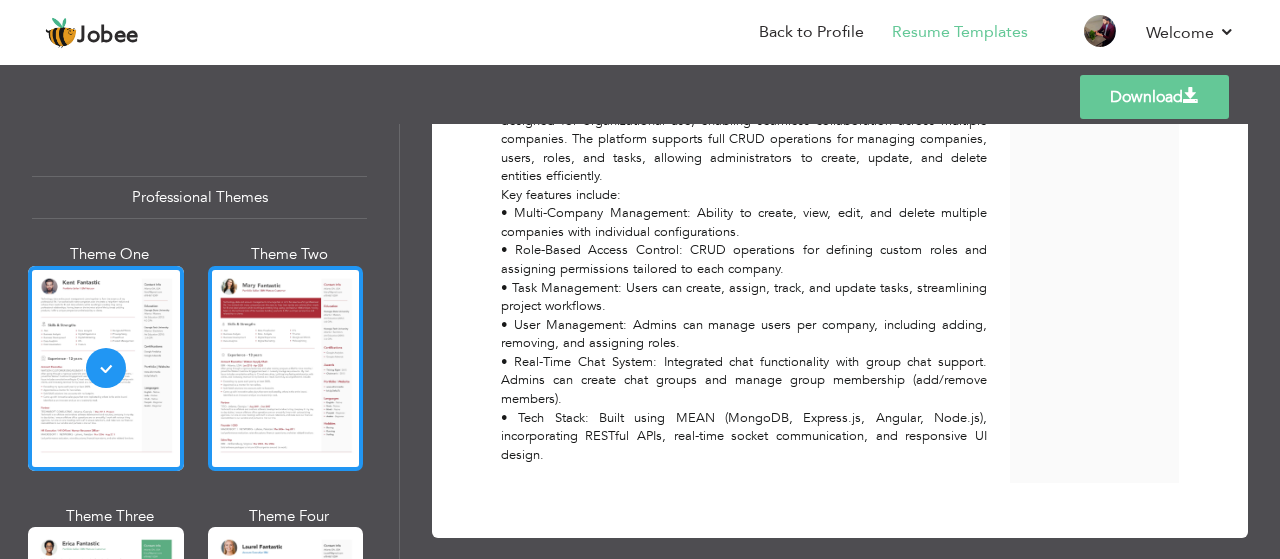 click at bounding box center [286, 368] 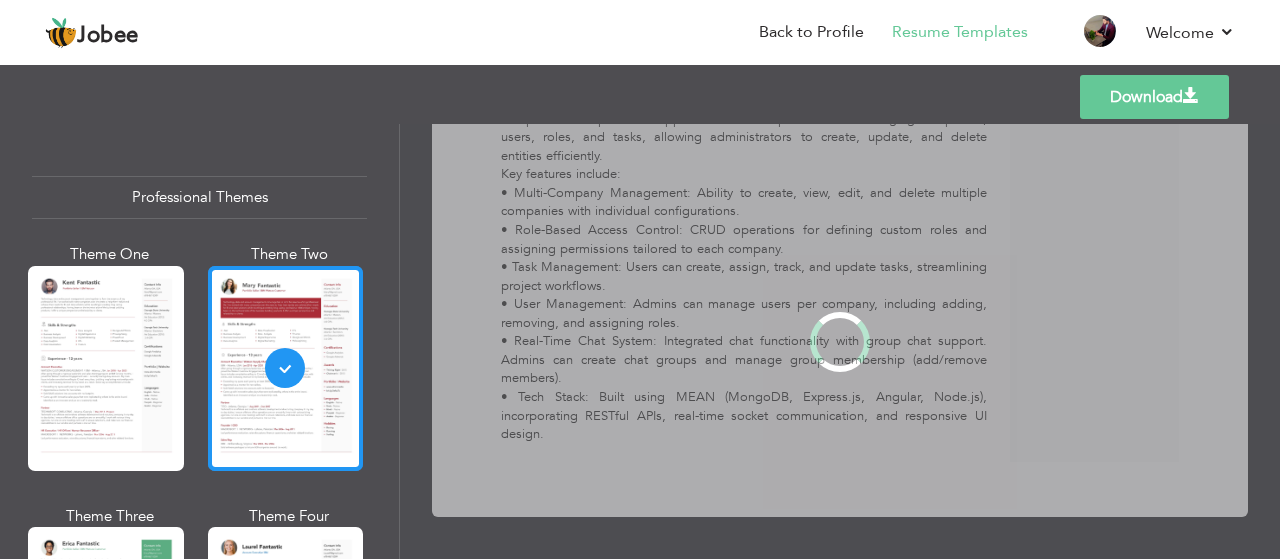 scroll, scrollTop: 0, scrollLeft: 0, axis: both 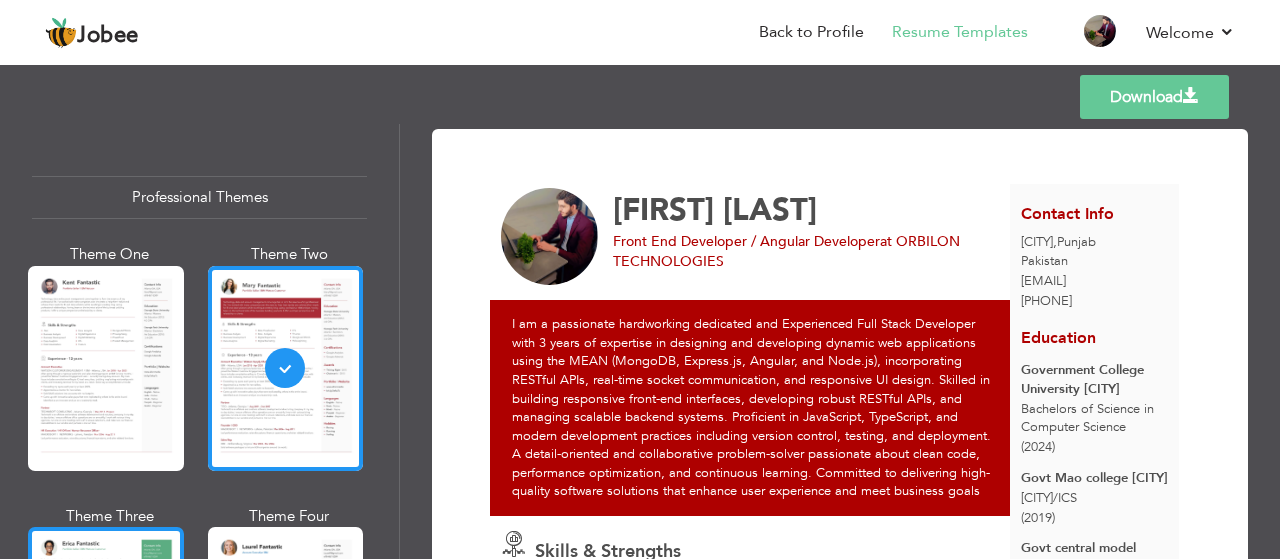 click at bounding box center (106, 629) 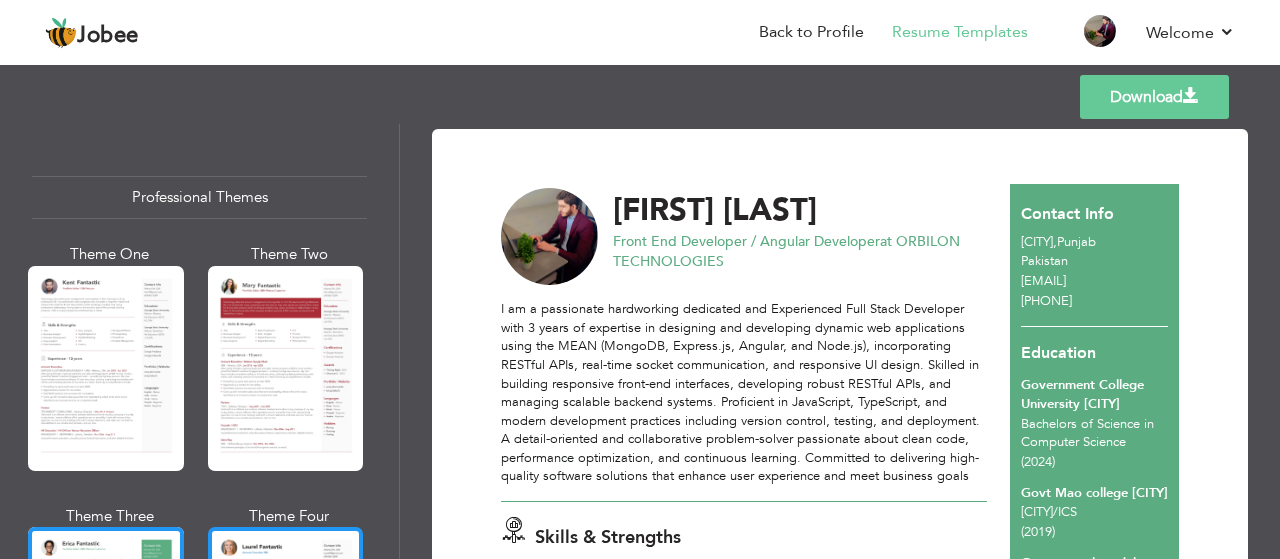 click at bounding box center [286, 629] 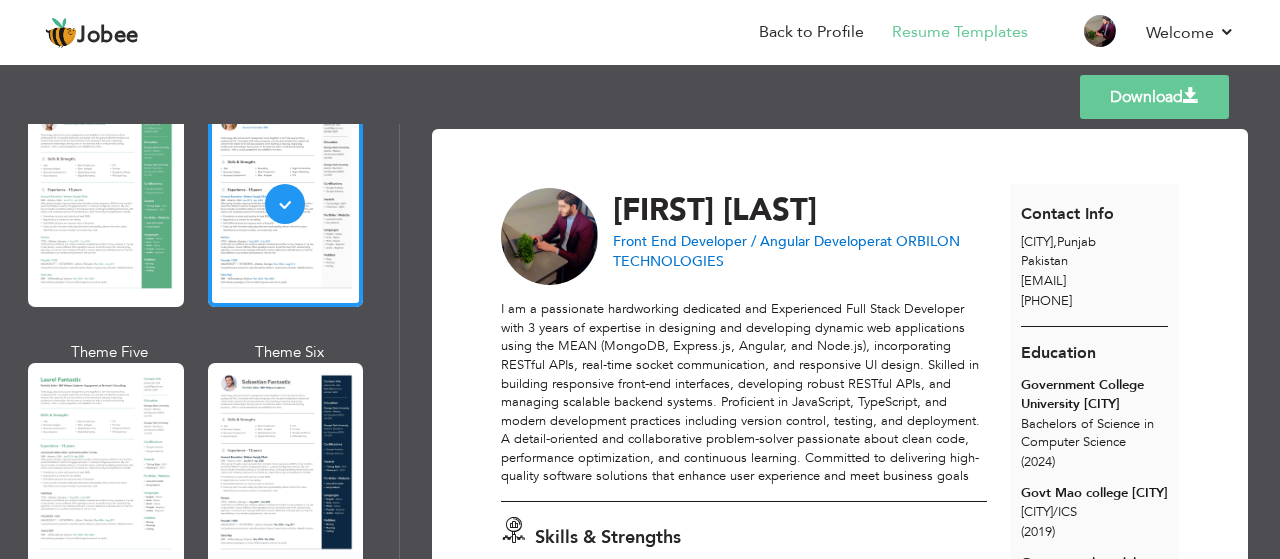 scroll, scrollTop: 430, scrollLeft: 0, axis: vertical 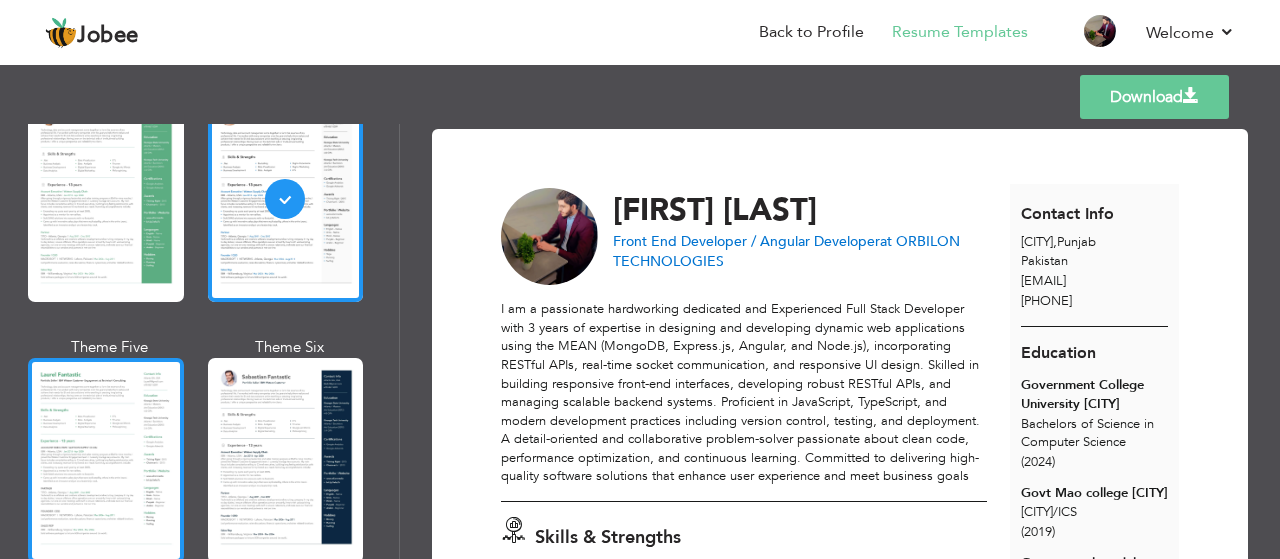 click at bounding box center [106, 460] 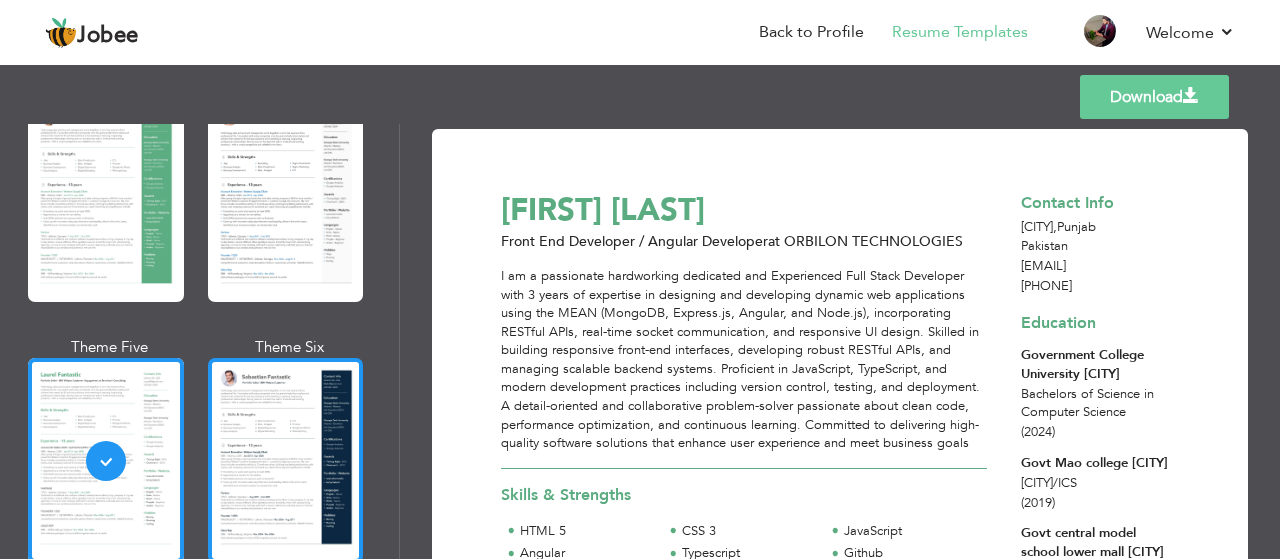 click at bounding box center [286, 460] 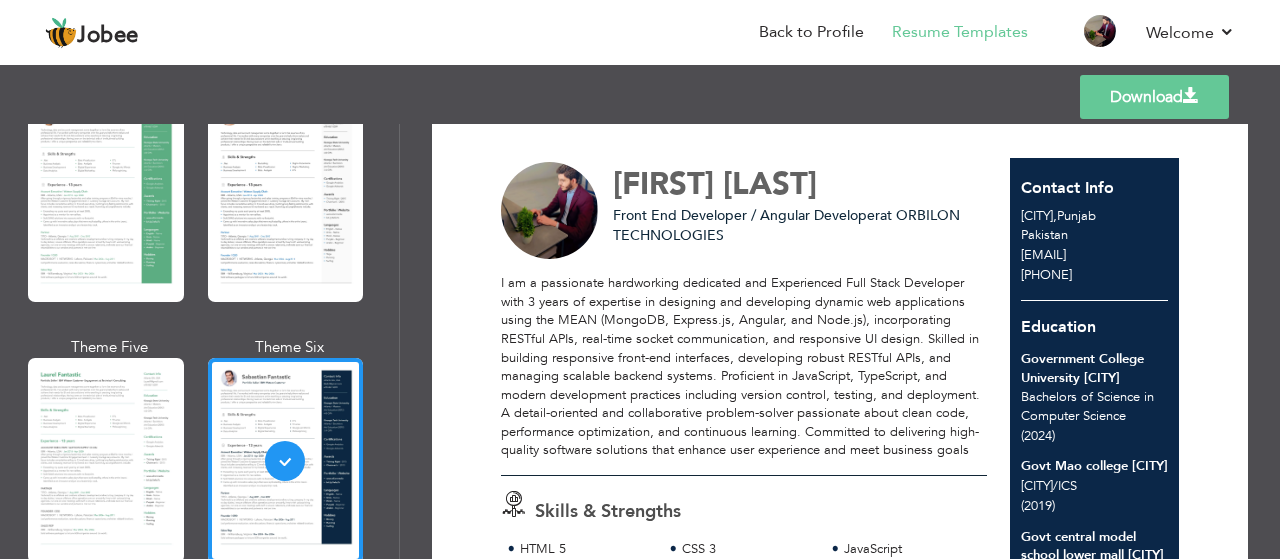scroll, scrollTop: 0, scrollLeft: 0, axis: both 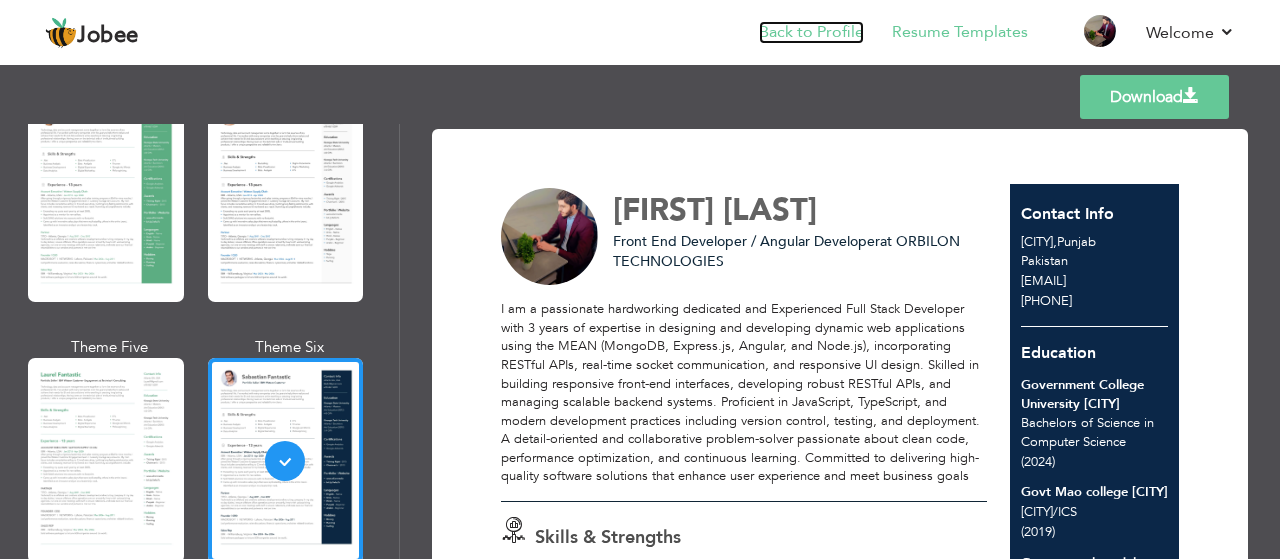 click on "Back to Profile" at bounding box center [811, 32] 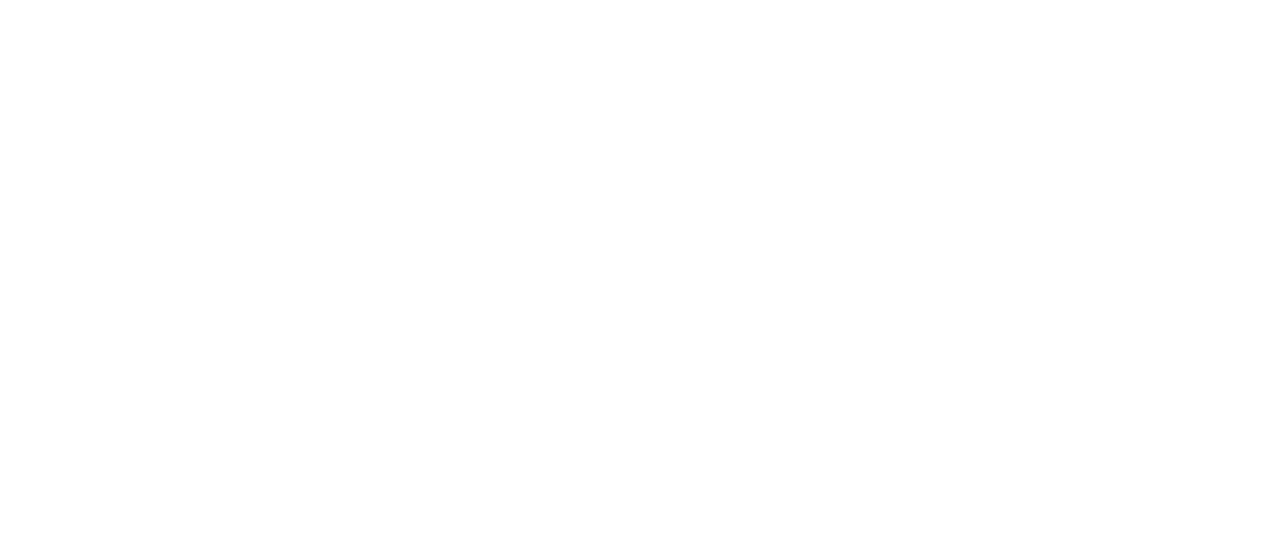 scroll, scrollTop: 0, scrollLeft: 0, axis: both 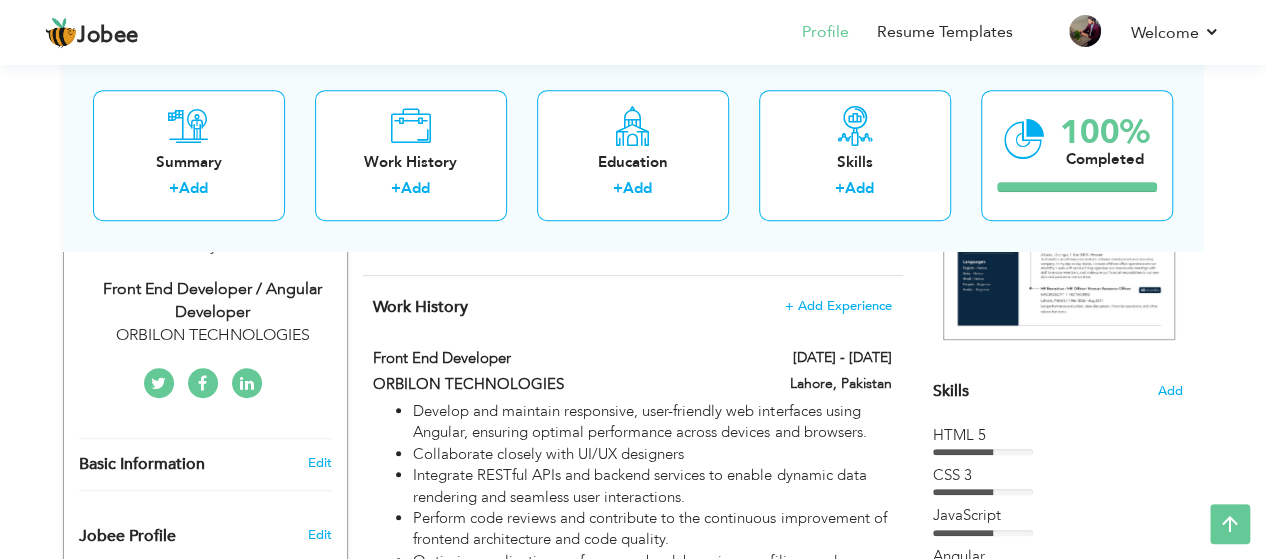 click at bounding box center (247, 383) 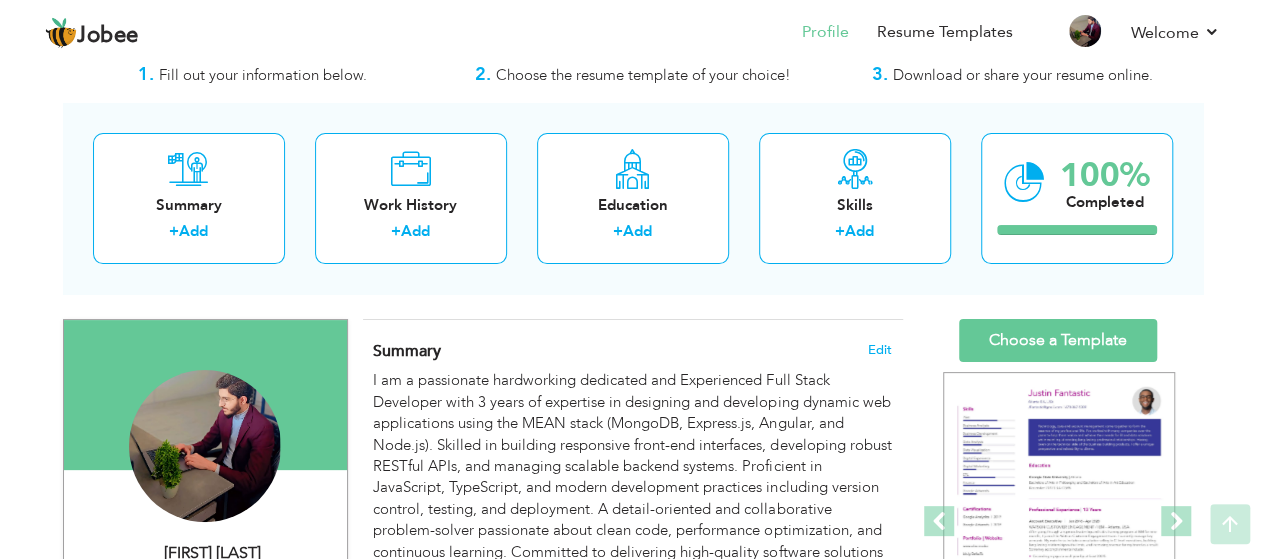 scroll, scrollTop: 44, scrollLeft: 0, axis: vertical 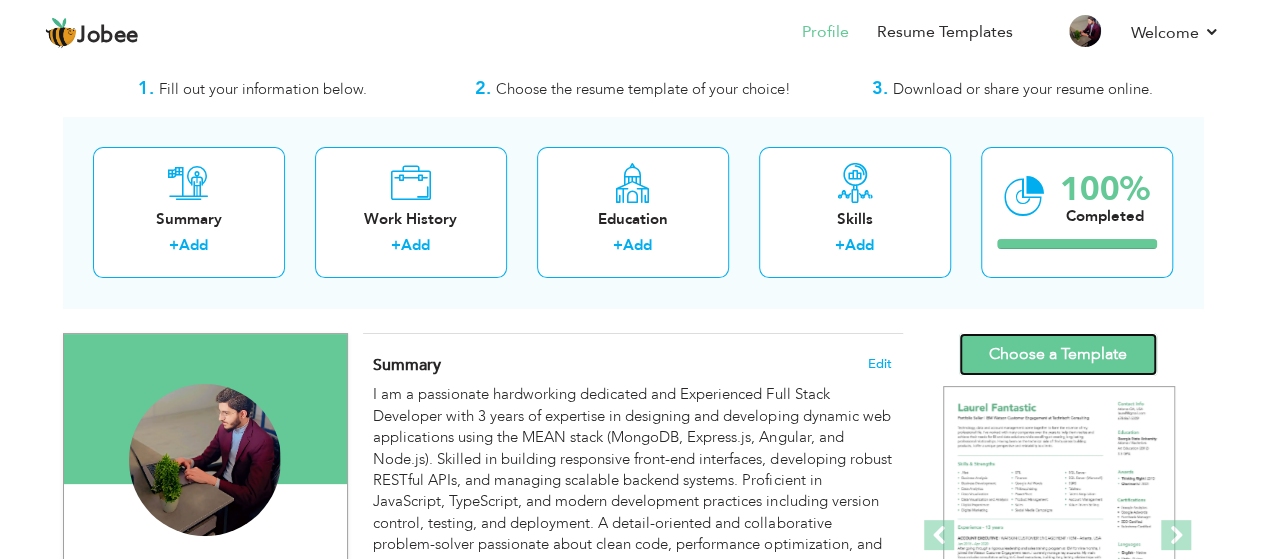 click on "Choose a Template" at bounding box center [1058, 354] 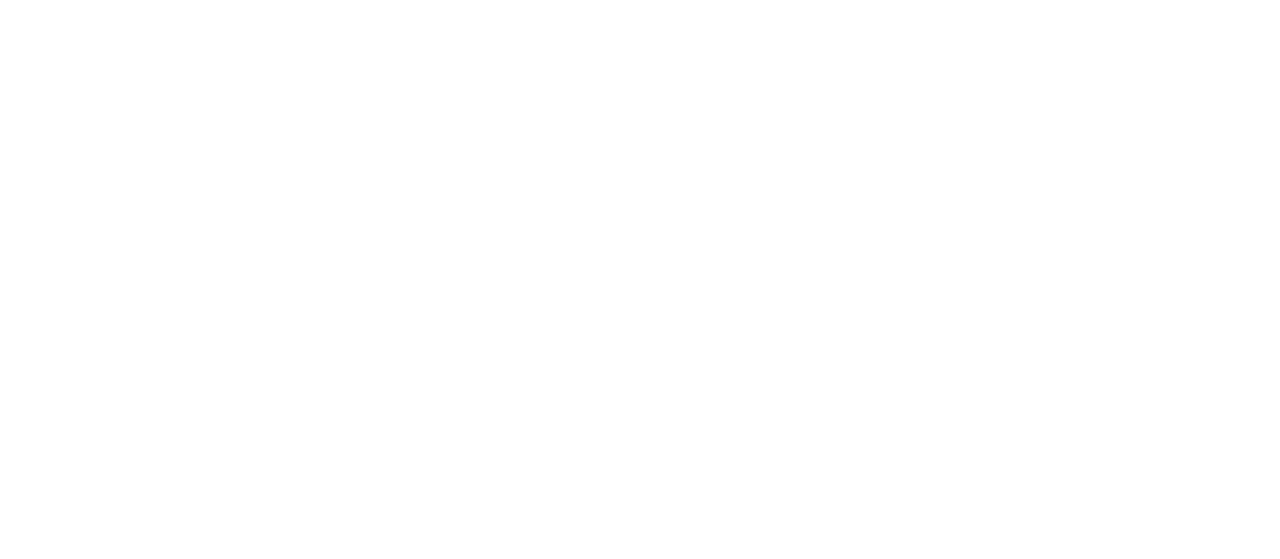 scroll, scrollTop: 0, scrollLeft: 0, axis: both 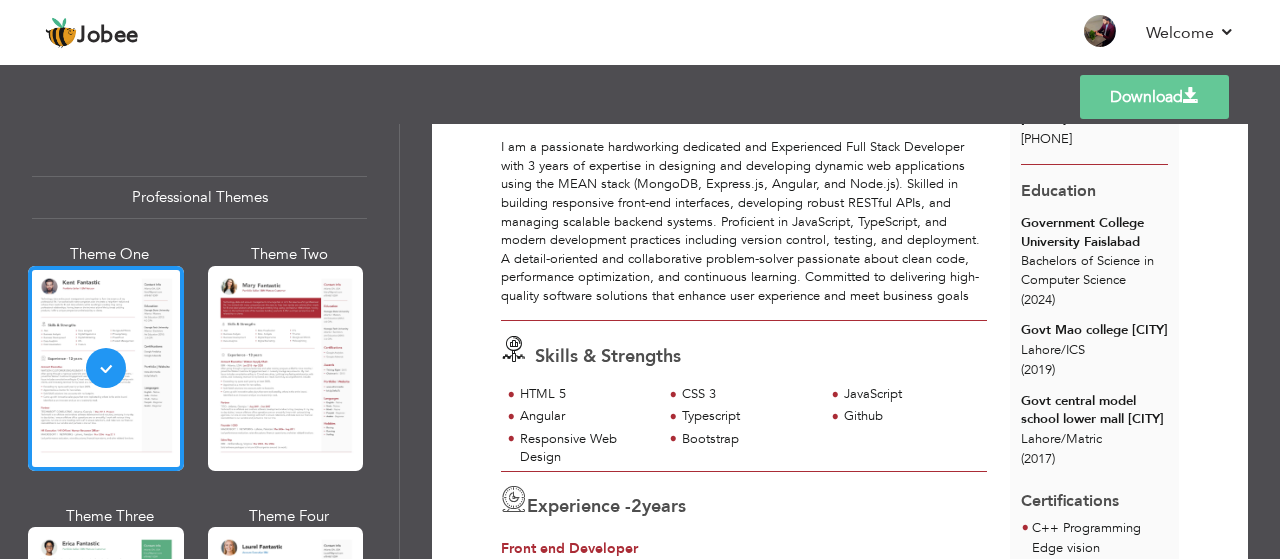 drag, startPoint x: 400, startPoint y: 151, endPoint x: 400, endPoint y: 193, distance: 42 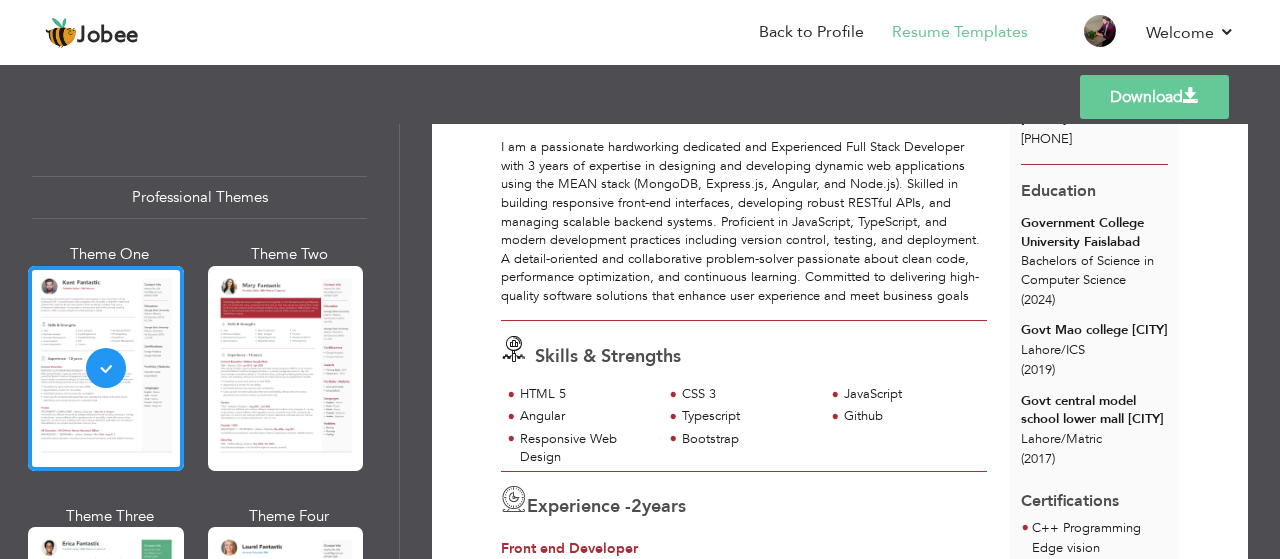 drag, startPoint x: 392, startPoint y: 141, endPoint x: 398, endPoint y: 191, distance: 50.358715 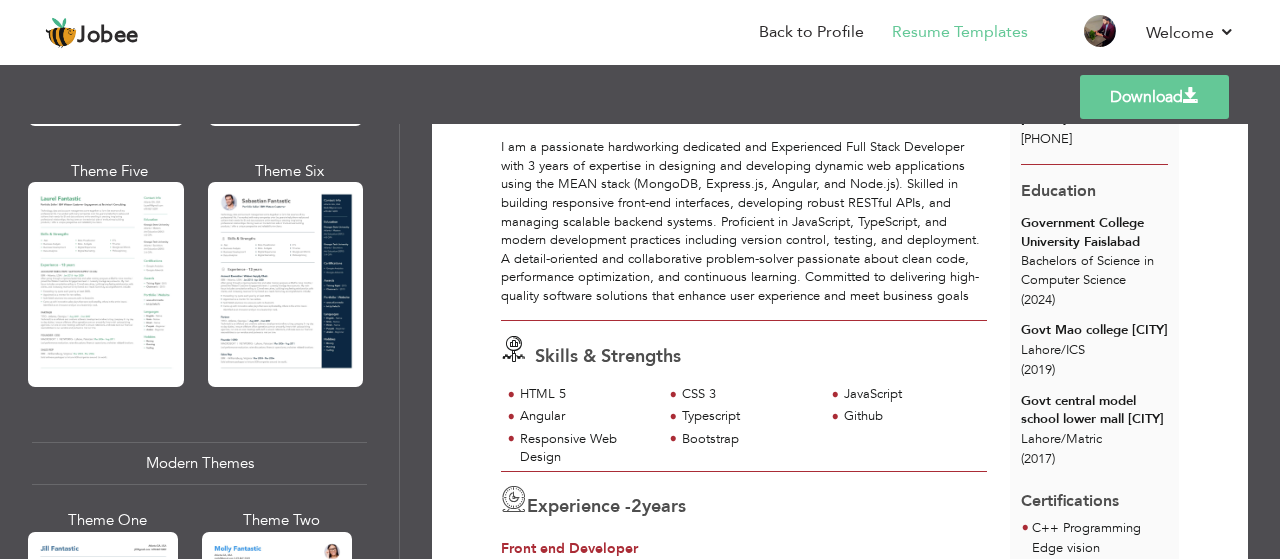 scroll, scrollTop: 630, scrollLeft: 0, axis: vertical 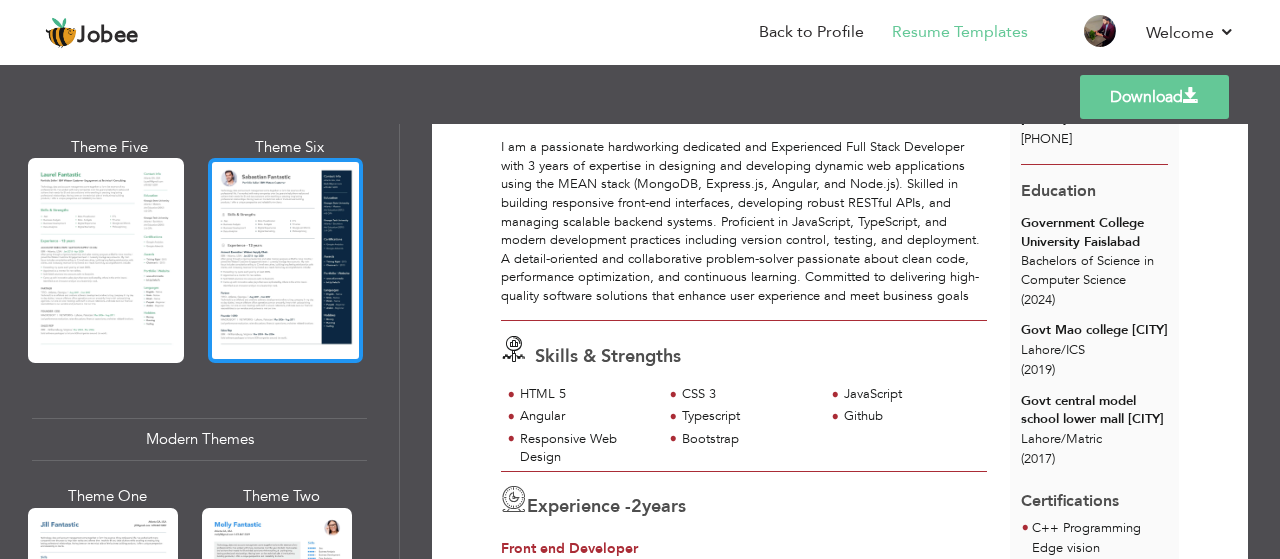 click at bounding box center [286, 260] 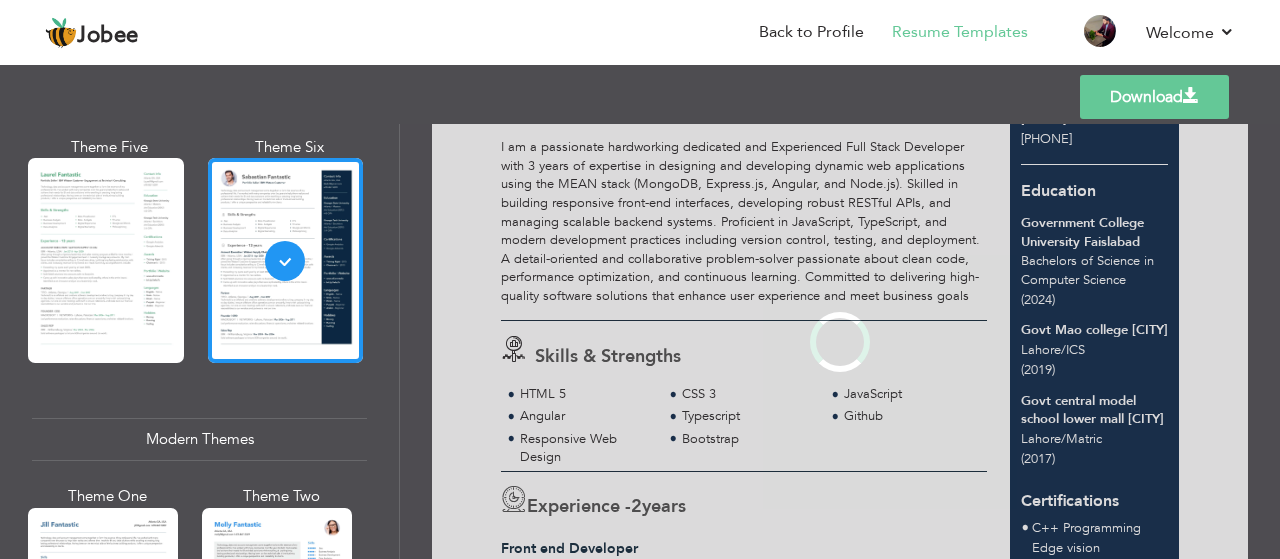 scroll, scrollTop: 0, scrollLeft: 0, axis: both 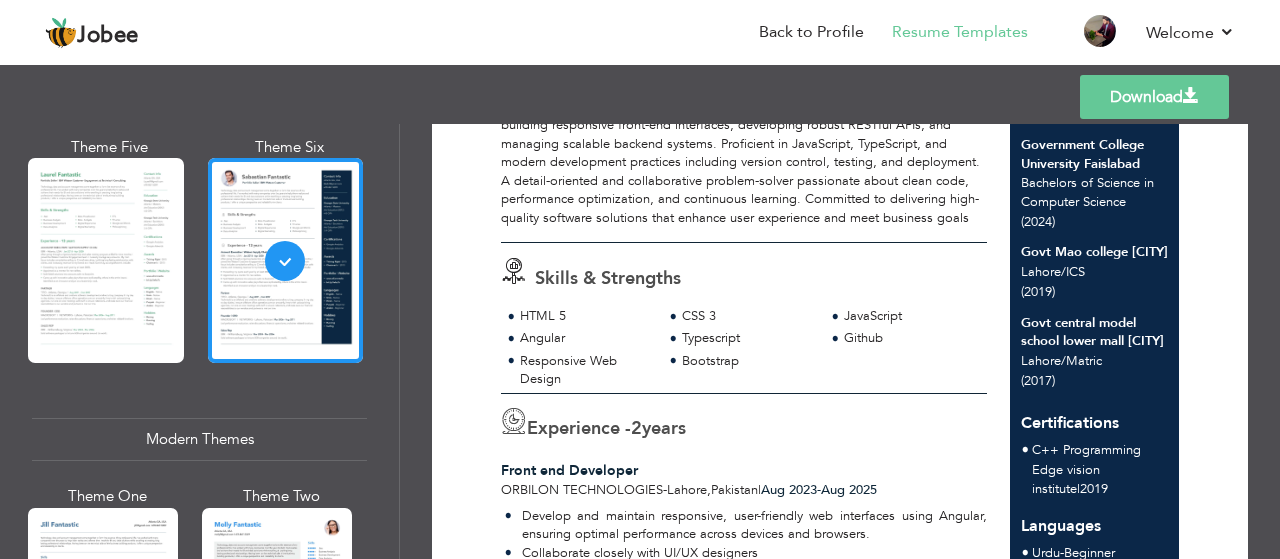 click on "Download" at bounding box center (1154, 97) 